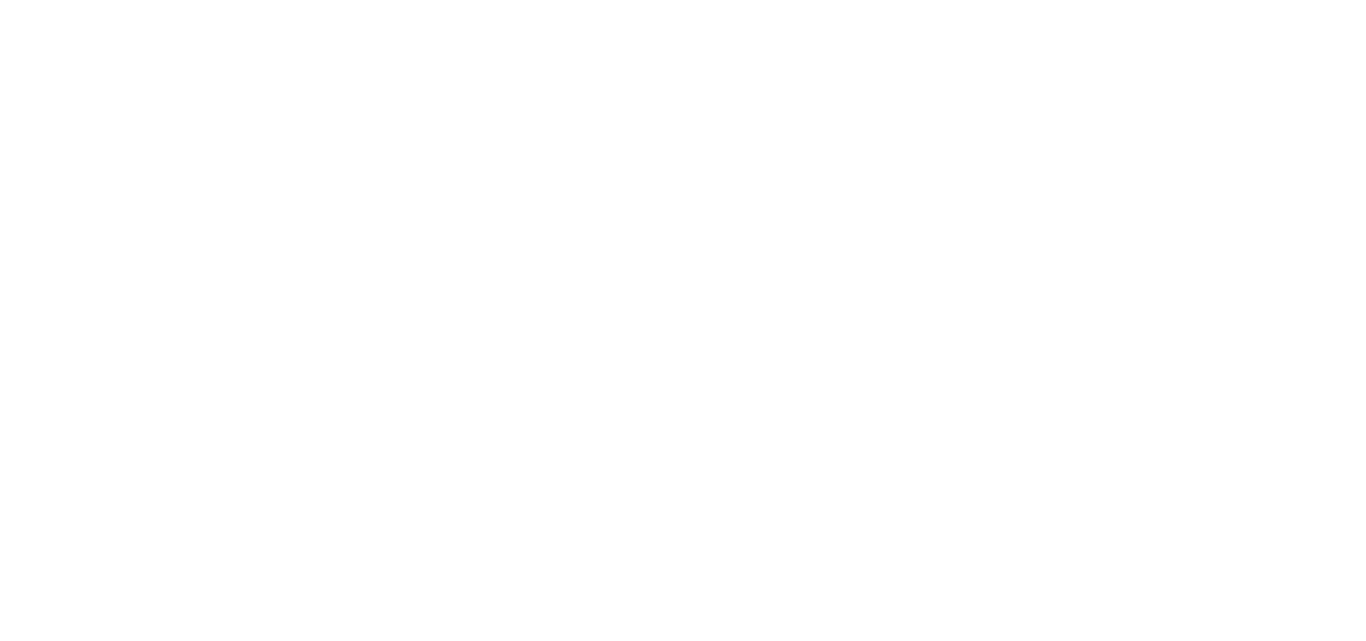 scroll, scrollTop: 0, scrollLeft: 0, axis: both 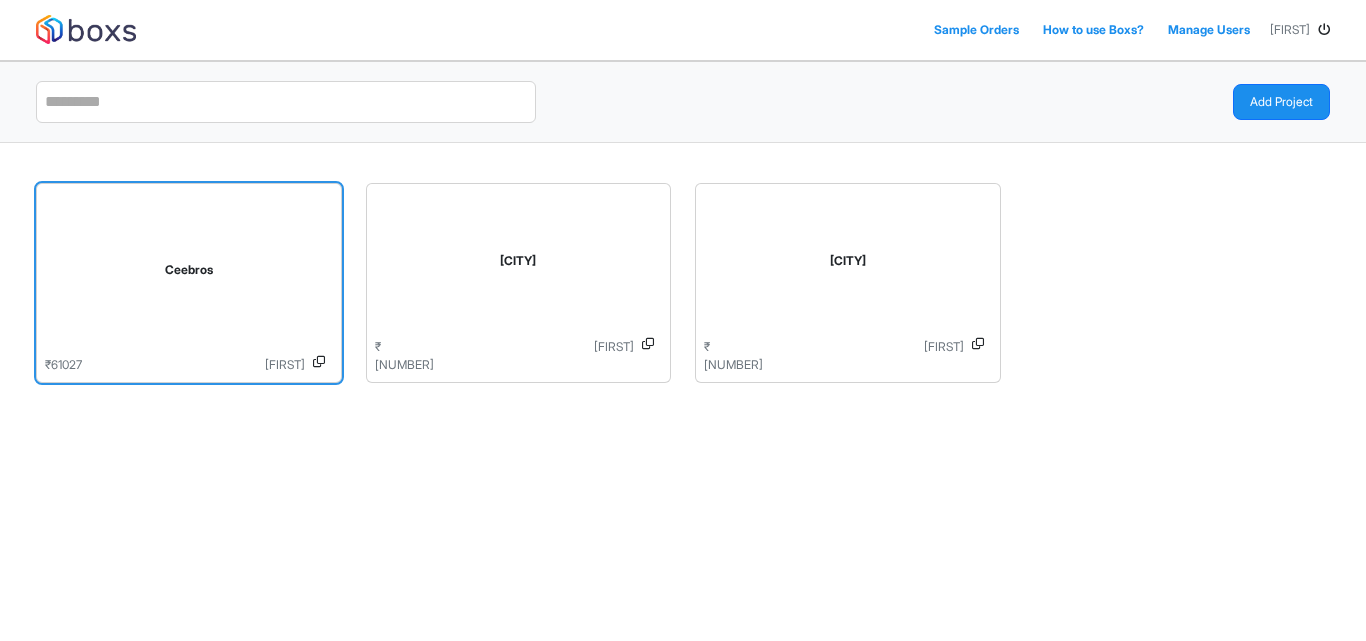 click on "Ceebros" at bounding box center (189, 274) 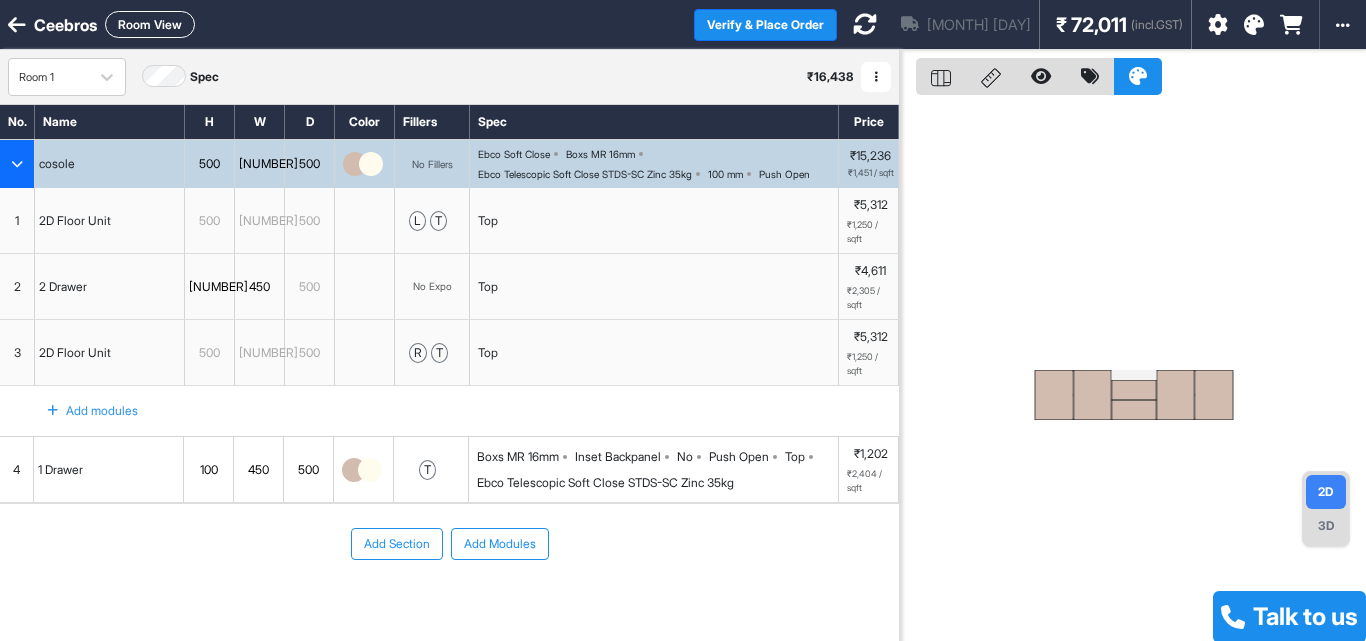 click on "Aug 13th ₹   72,011 (incl.GST)" at bounding box center [1014, 24] 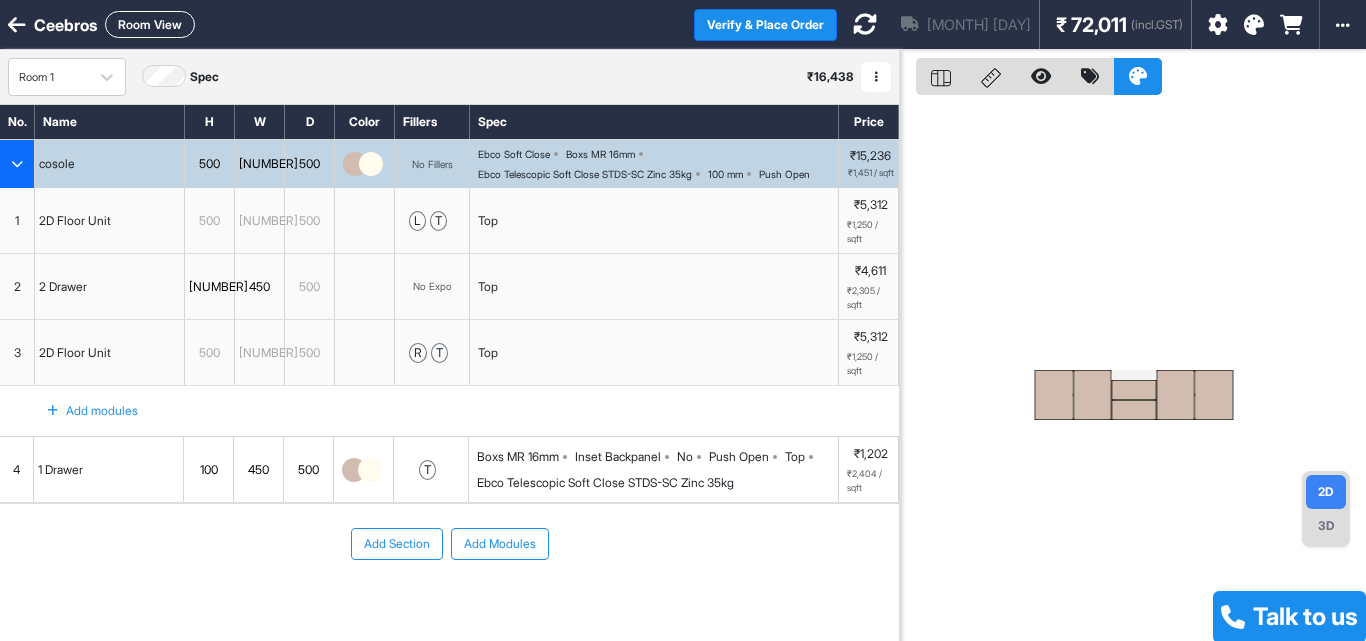click at bounding box center (1054, 395) 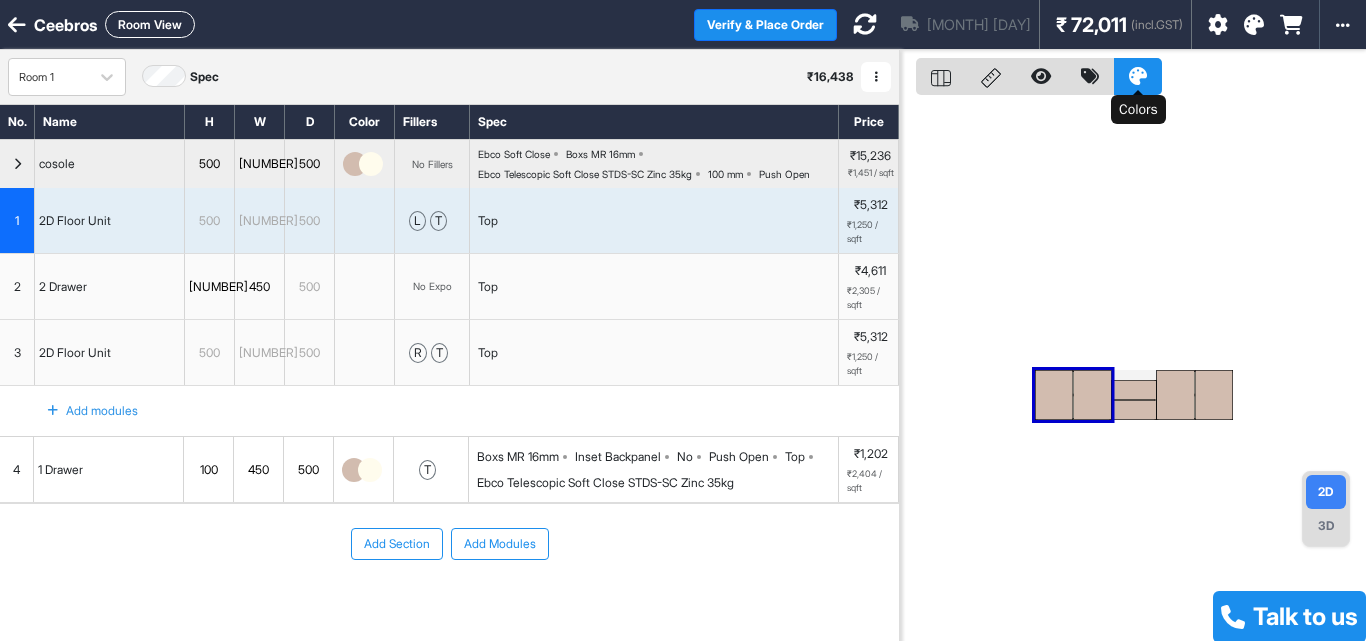 click at bounding box center [1138, 76] 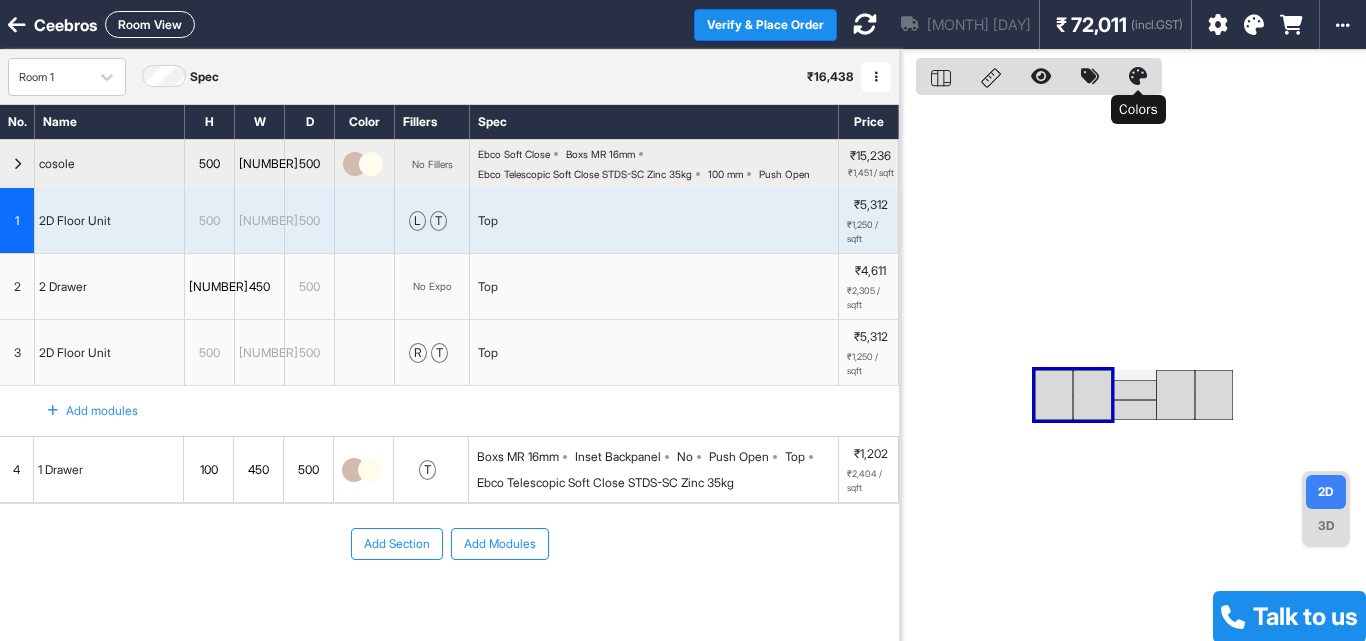click at bounding box center (1138, 76) 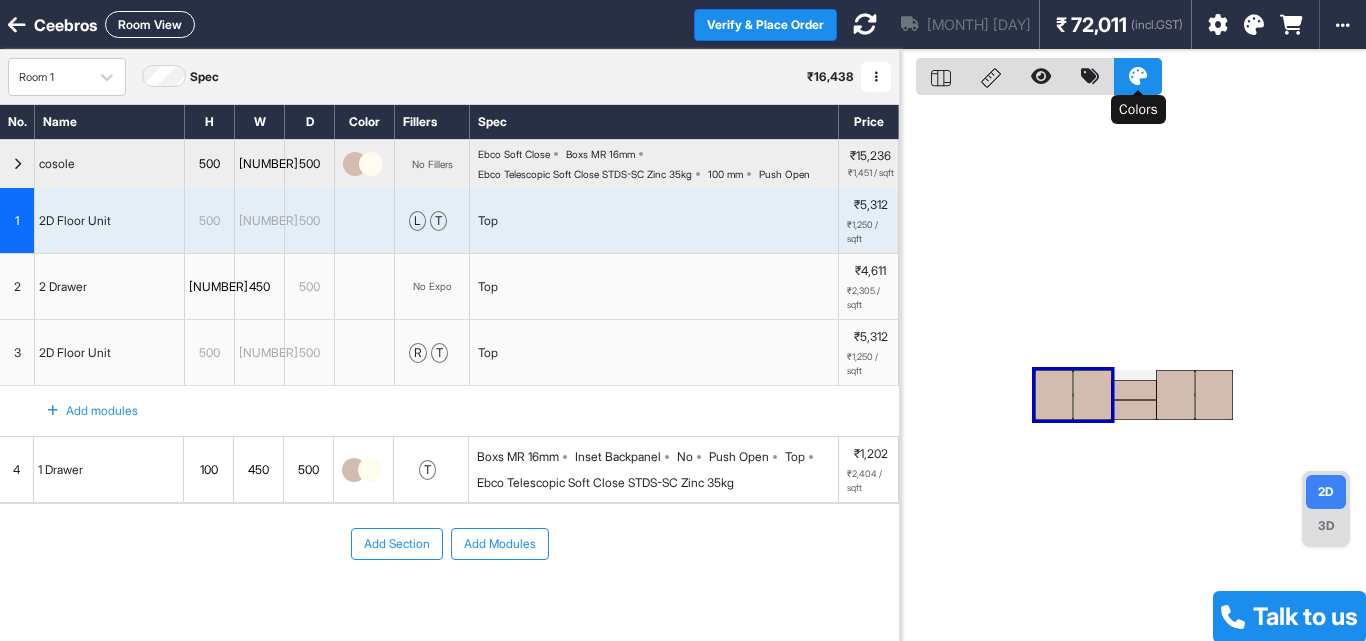 click at bounding box center (1138, 76) 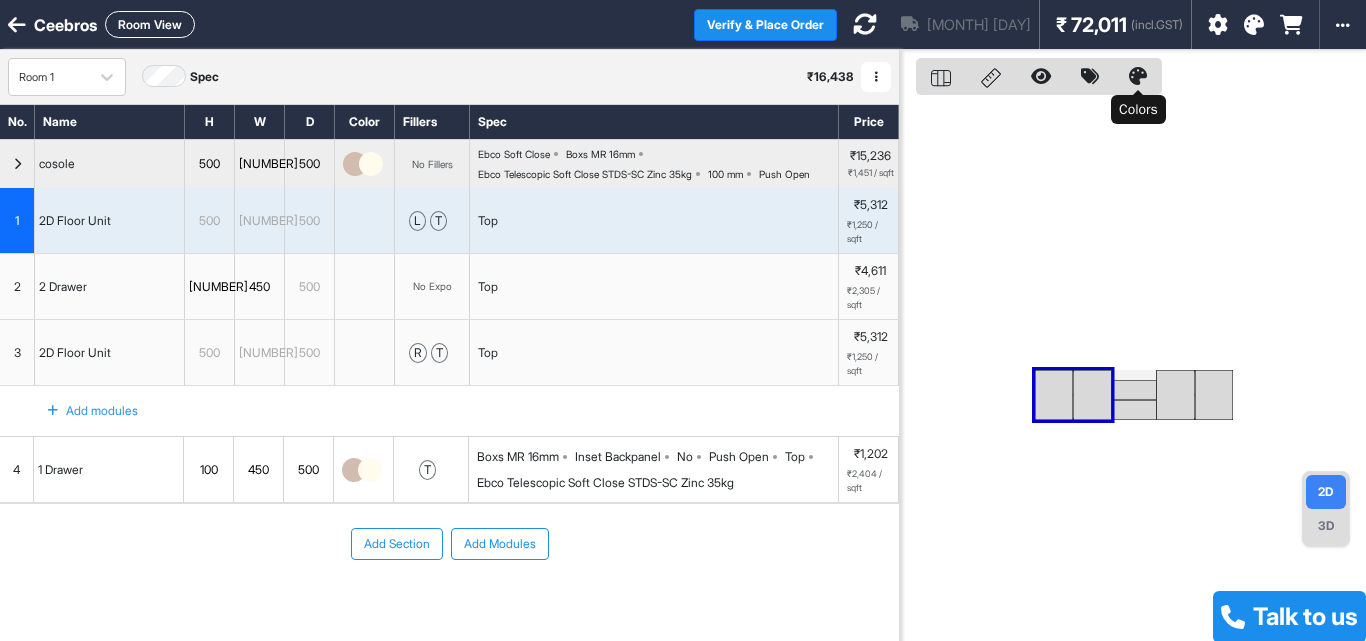 click at bounding box center (1138, 76) 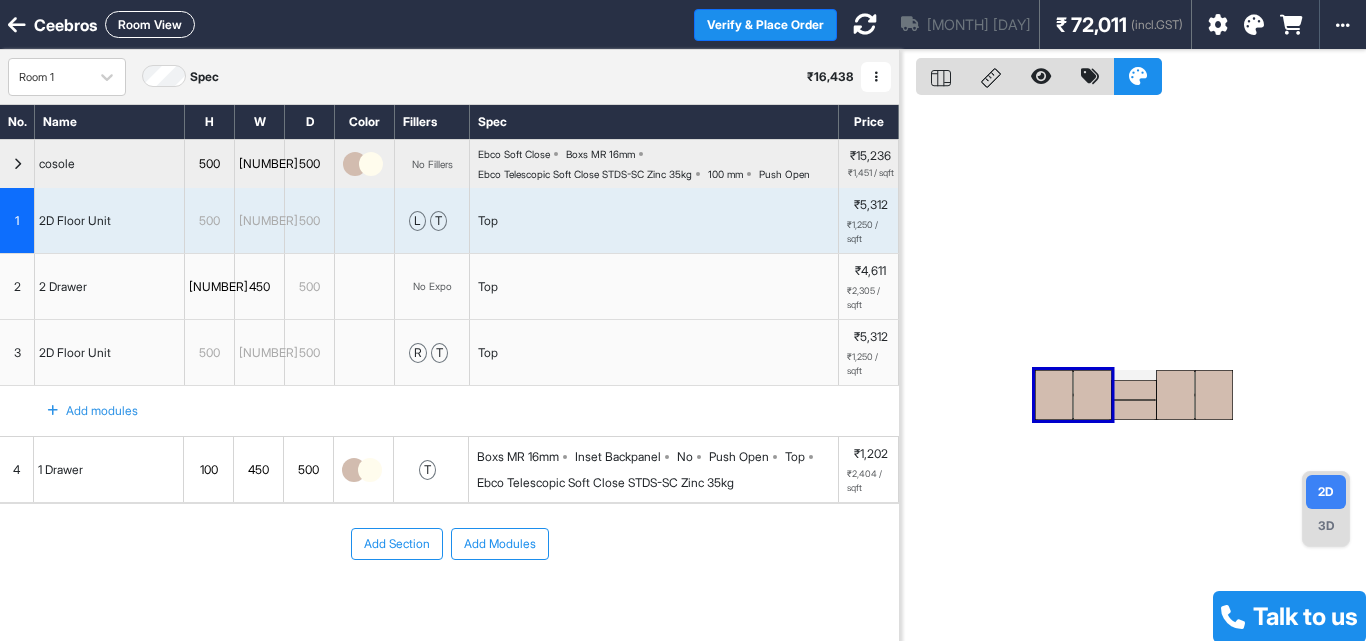 click at bounding box center [365, 220] 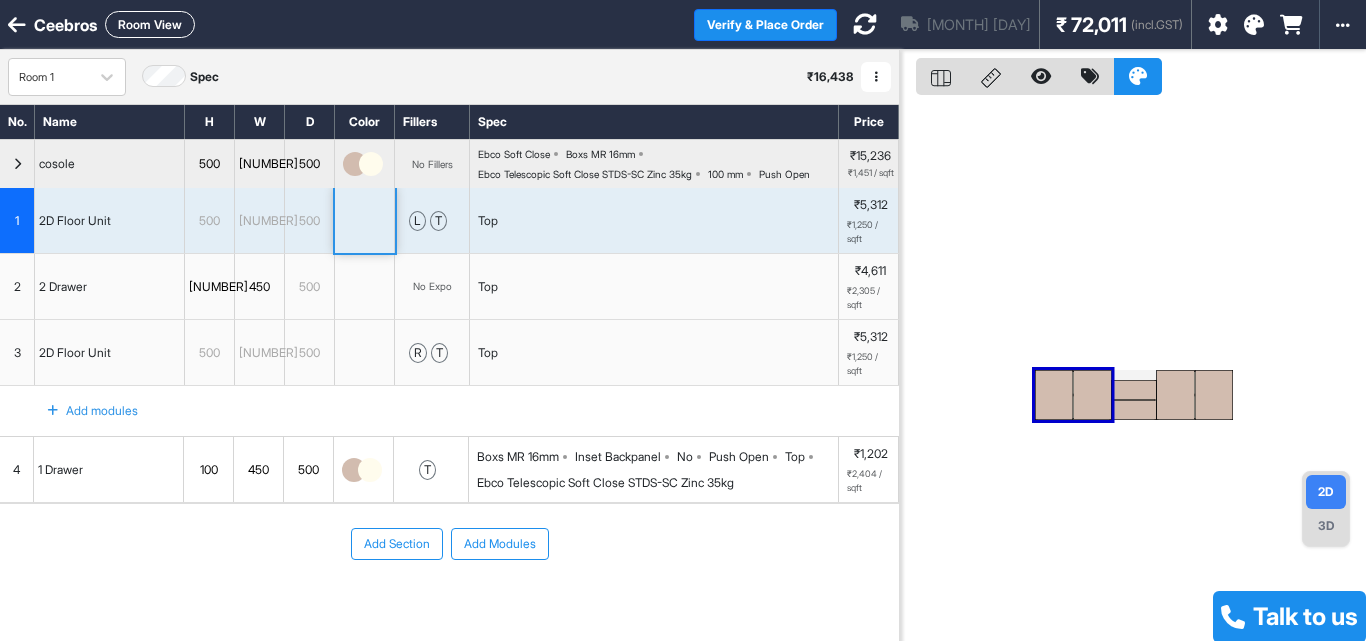 click at bounding box center (371, 164) 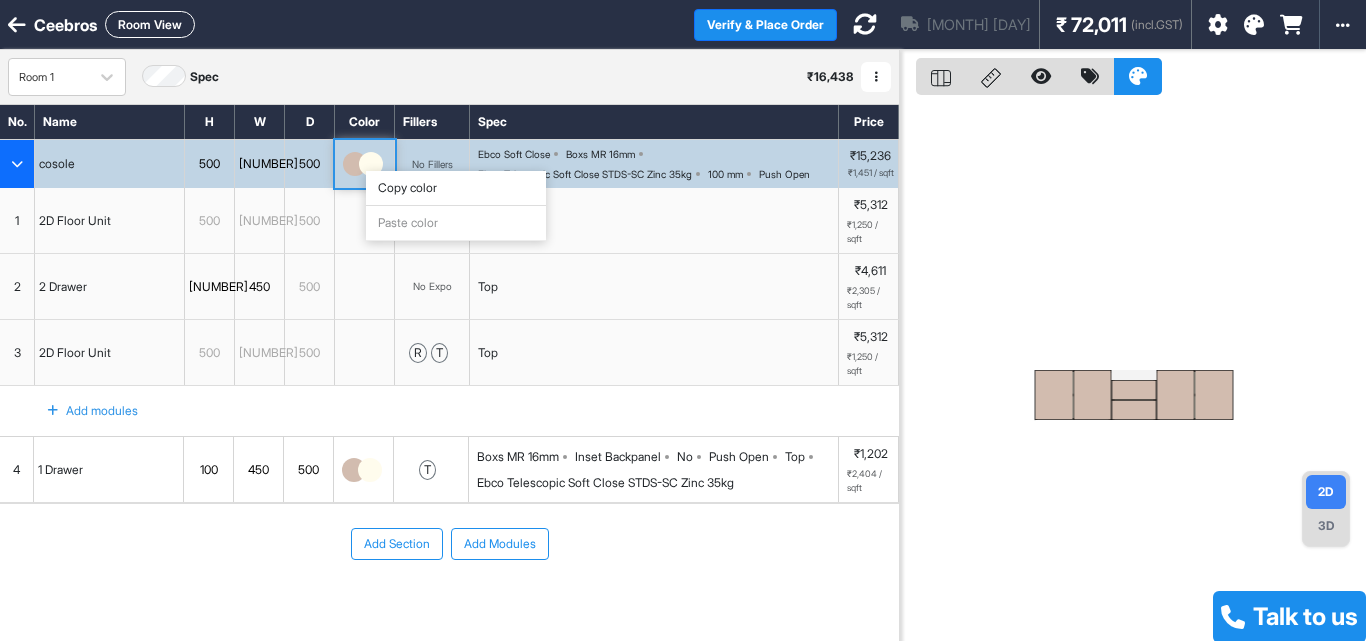 click at bounding box center (365, 352) 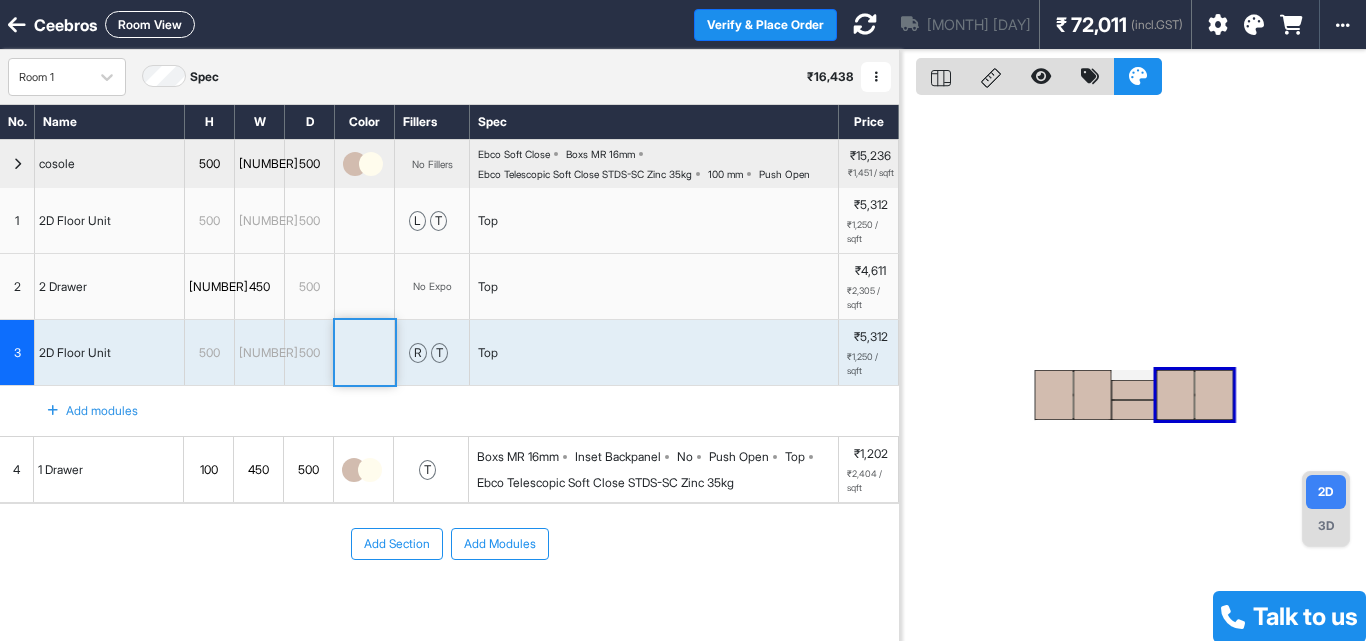click at bounding box center (1254, 25) 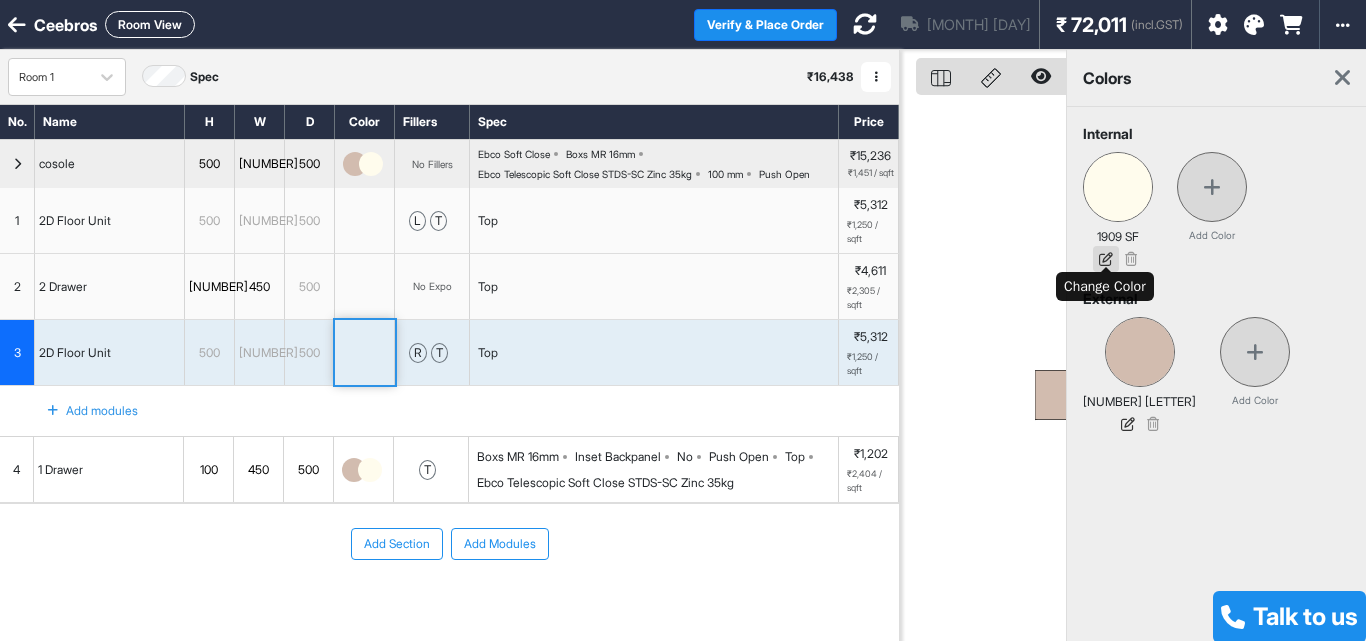 click at bounding box center [1106, 259] 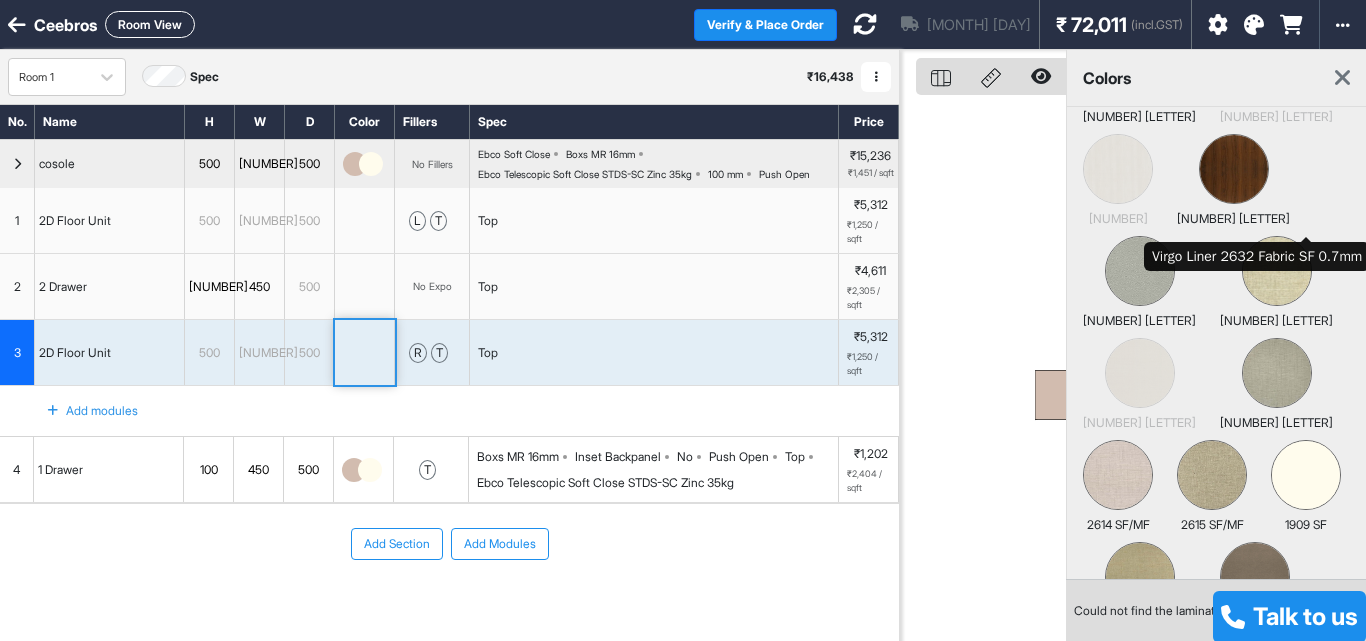scroll, scrollTop: 100, scrollLeft: 0, axis: vertical 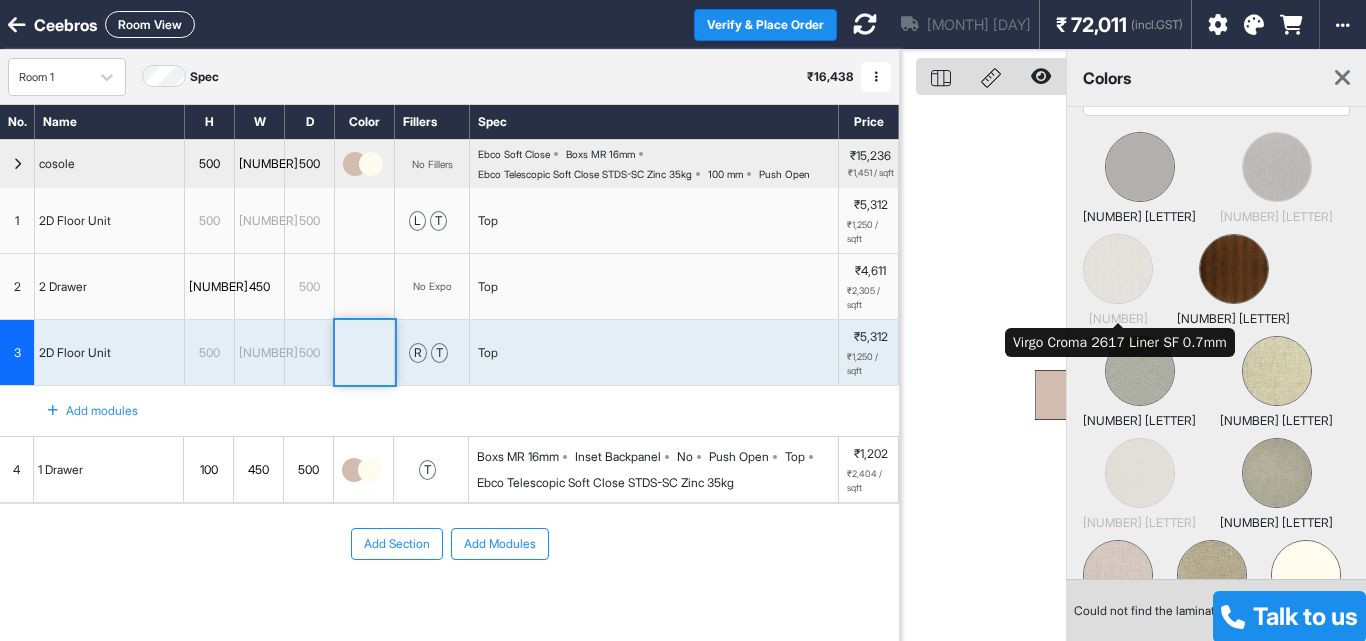 type on "*******" 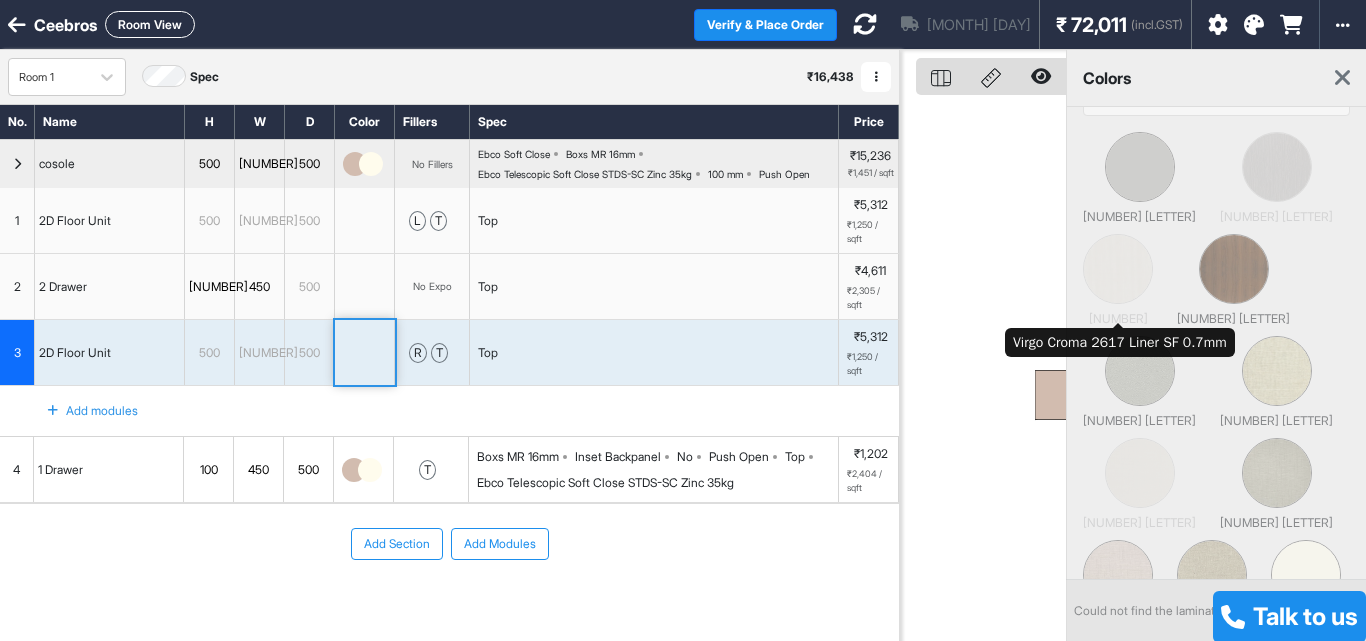 scroll, scrollTop: 0, scrollLeft: 0, axis: both 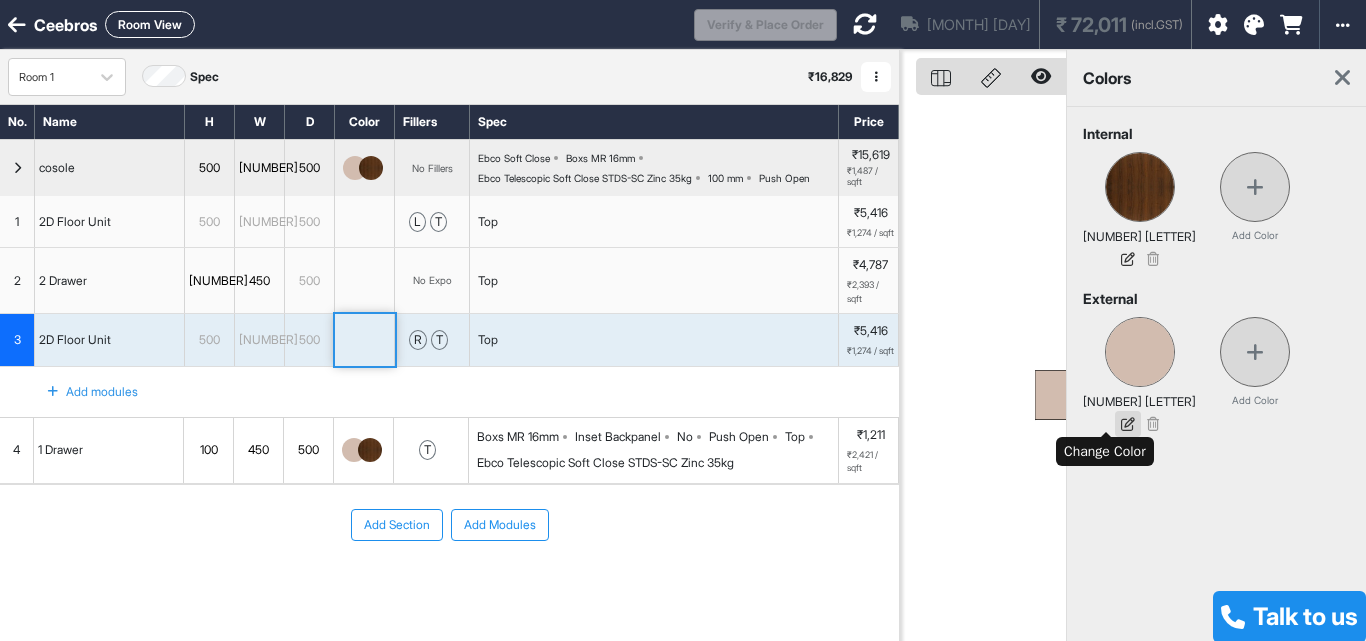 click at bounding box center [1128, 424] 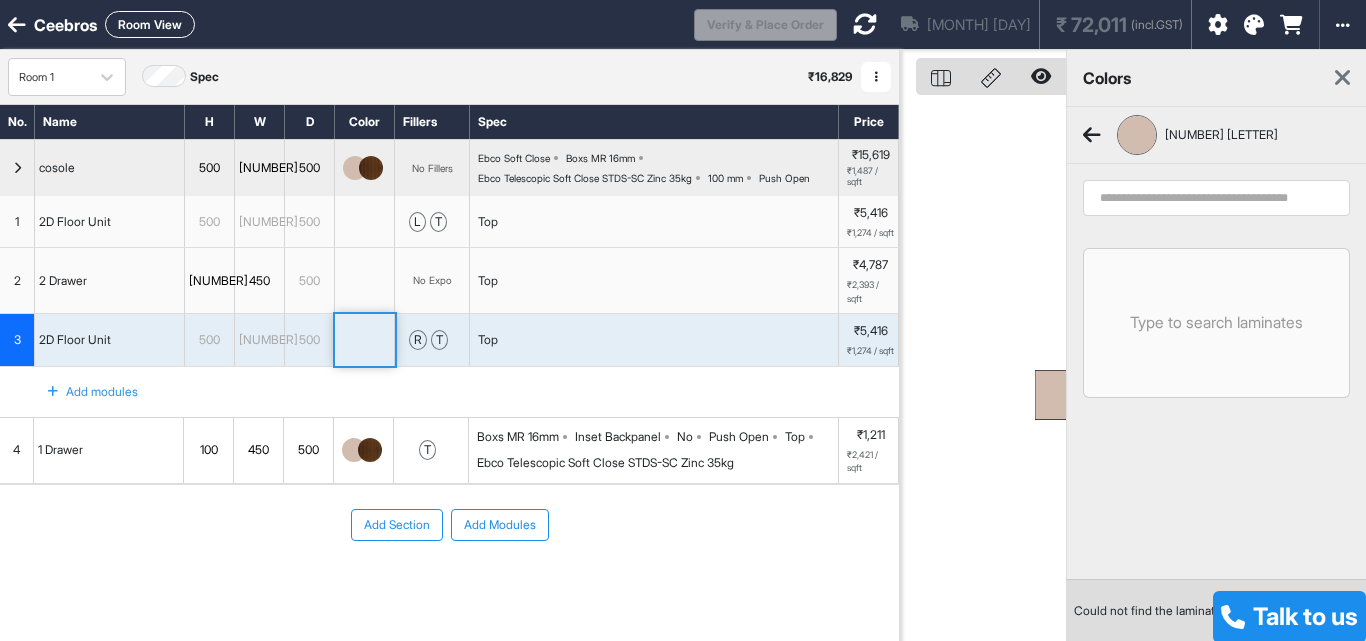 click at bounding box center [1092, 135] 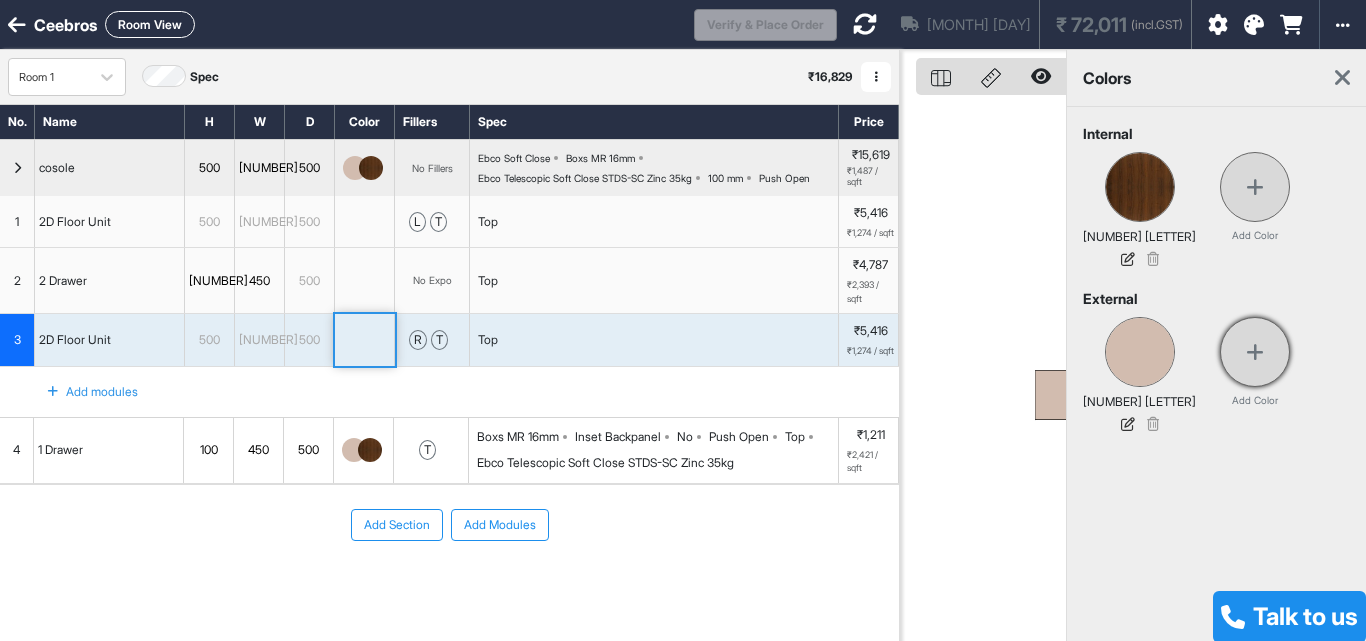 click at bounding box center (1255, 352) 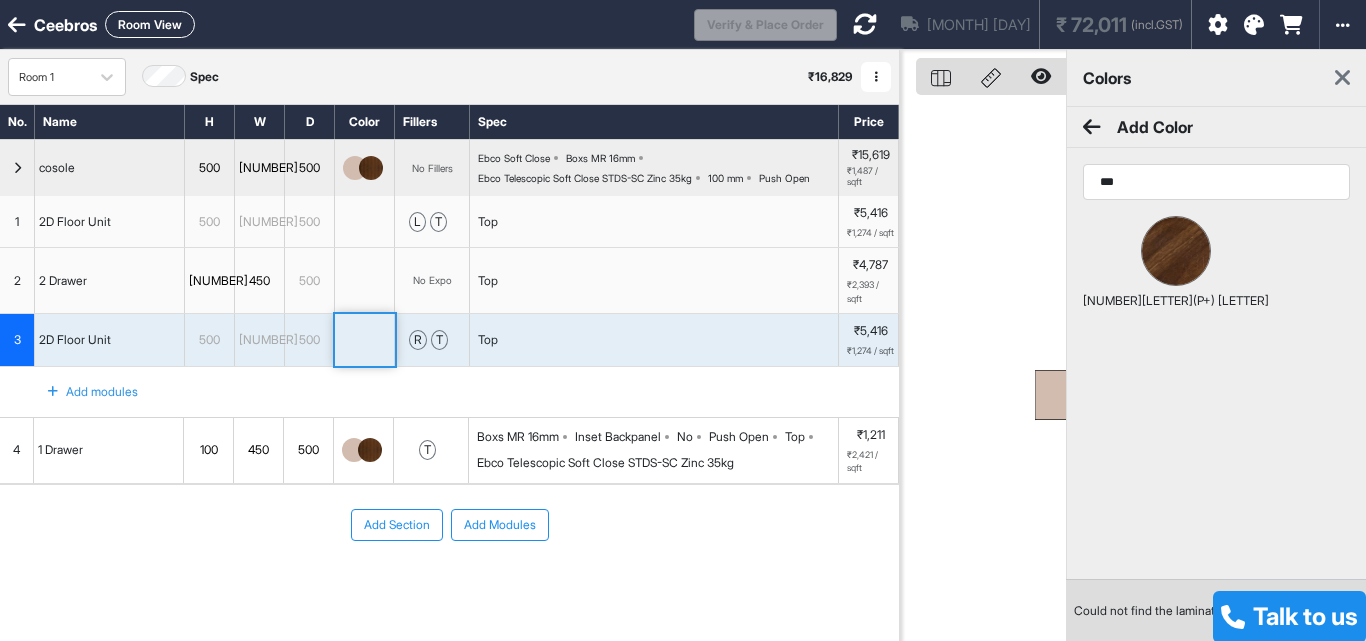 type on "***" 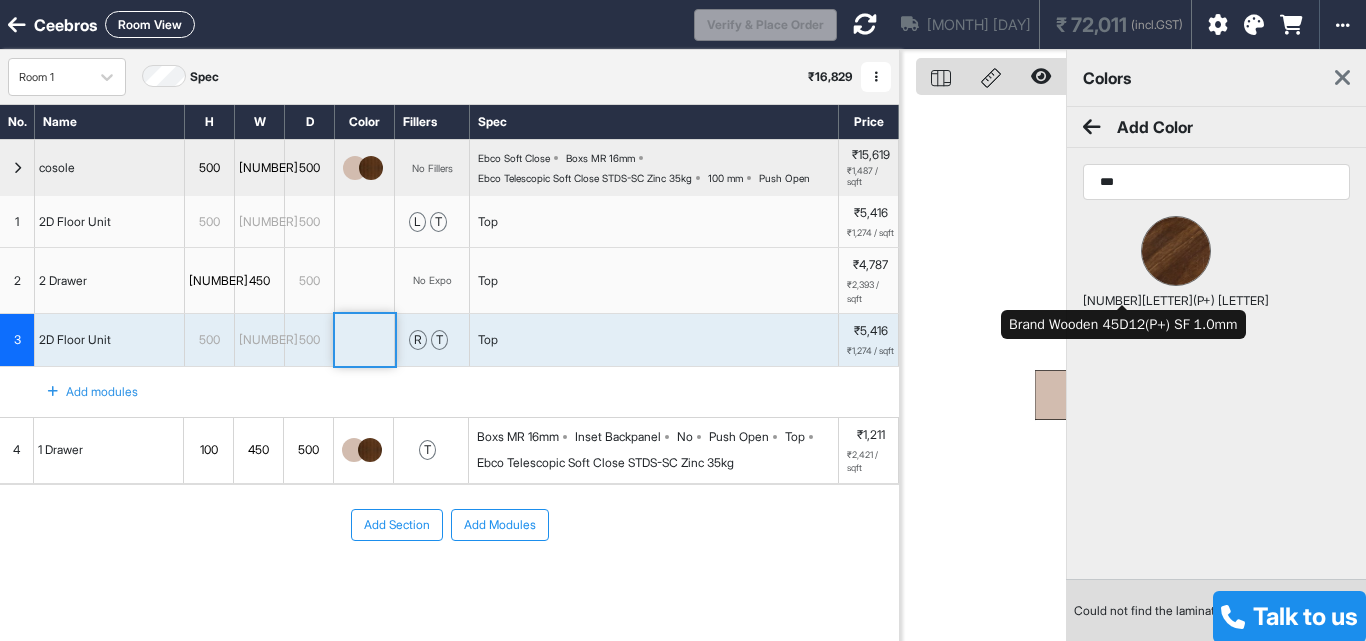 click at bounding box center [1176, 251] 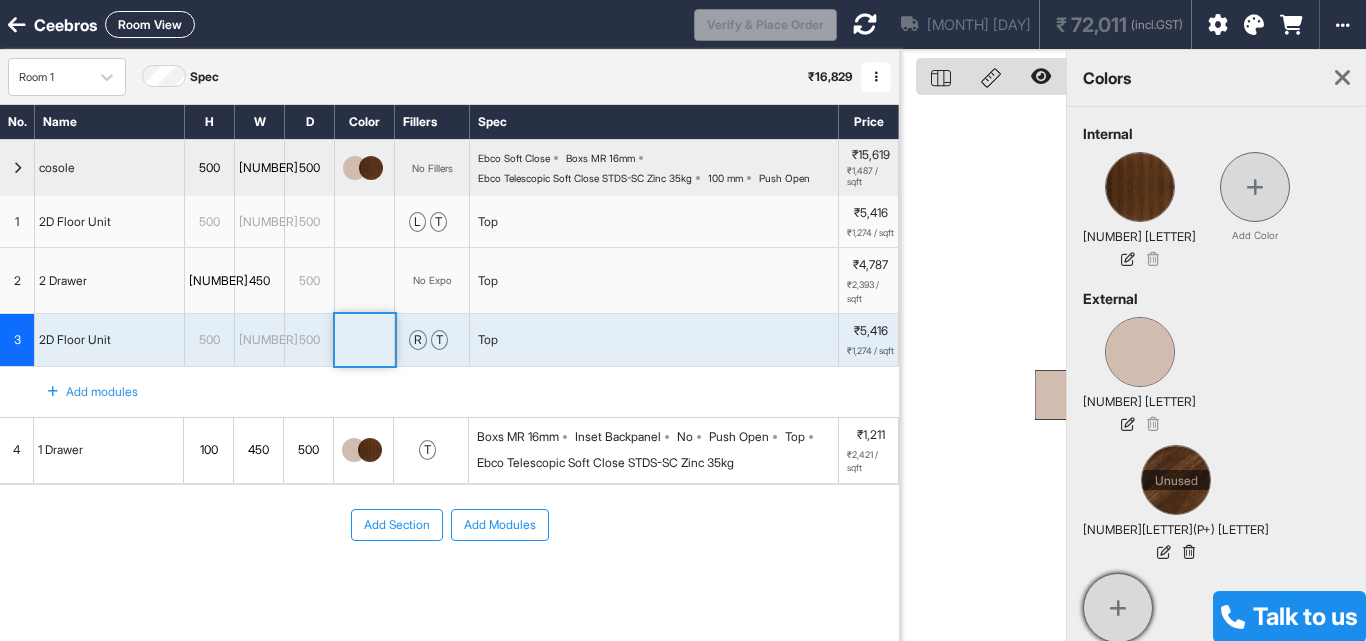 click at bounding box center (1118, 608) 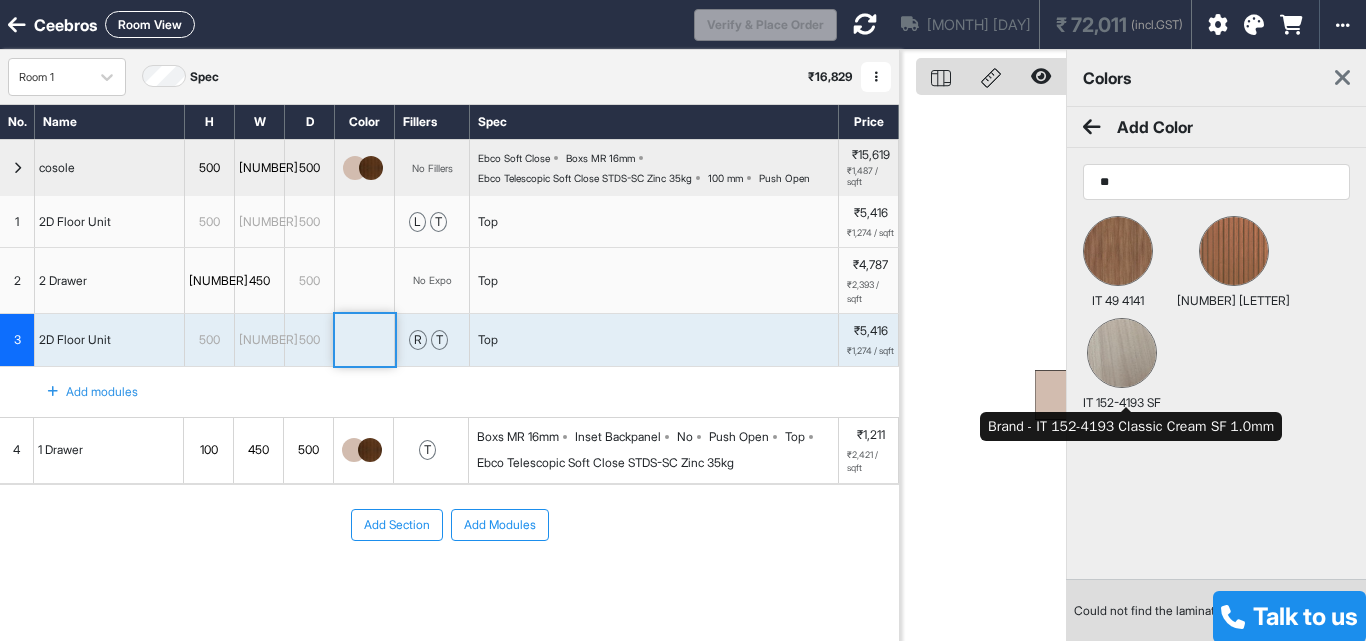 type on "**" 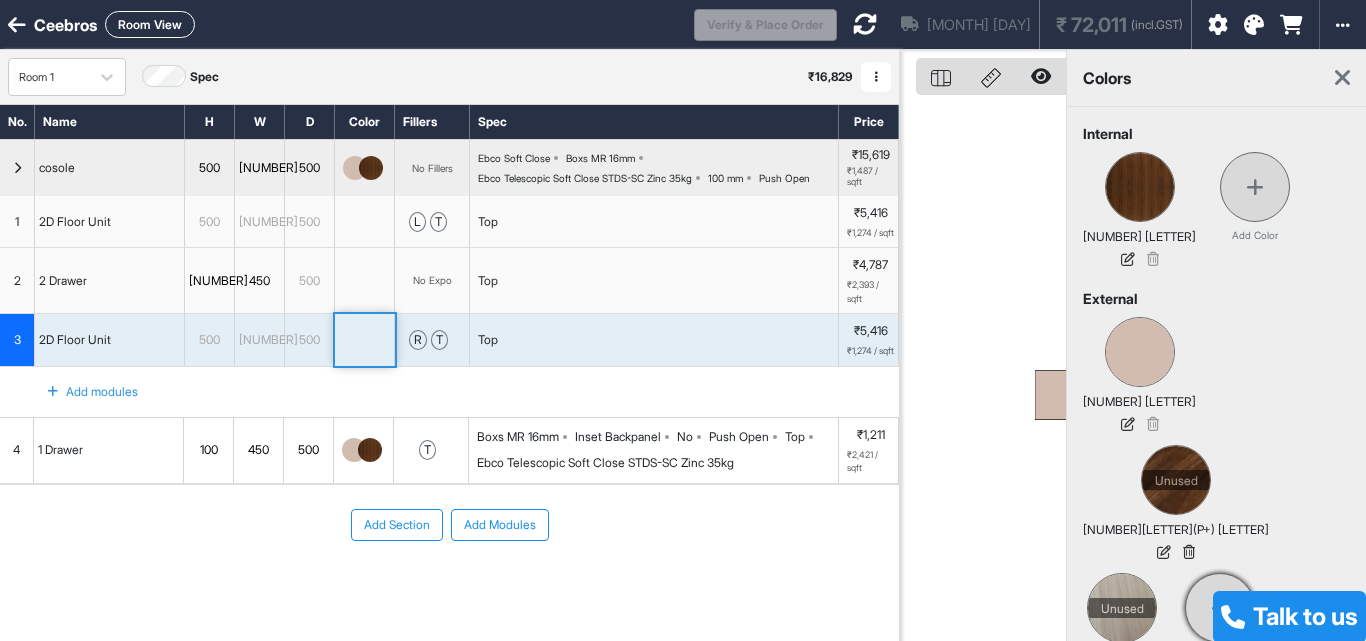 click at bounding box center (1220, 608) 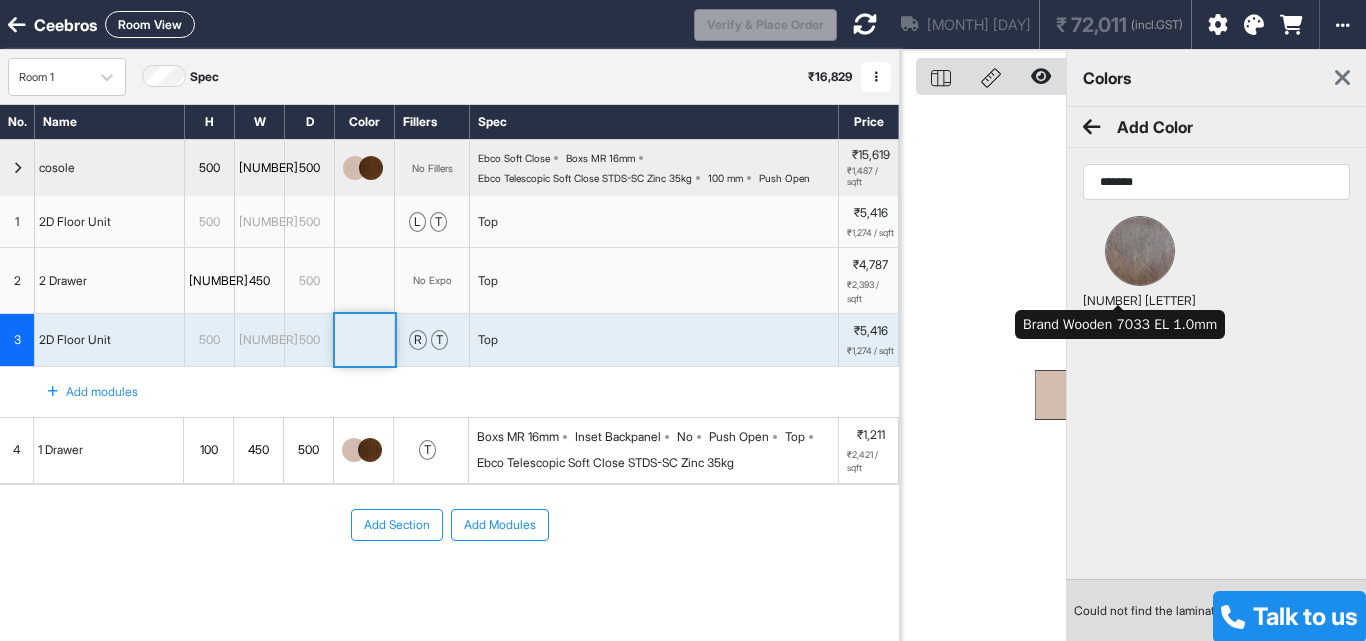 type on "*******" 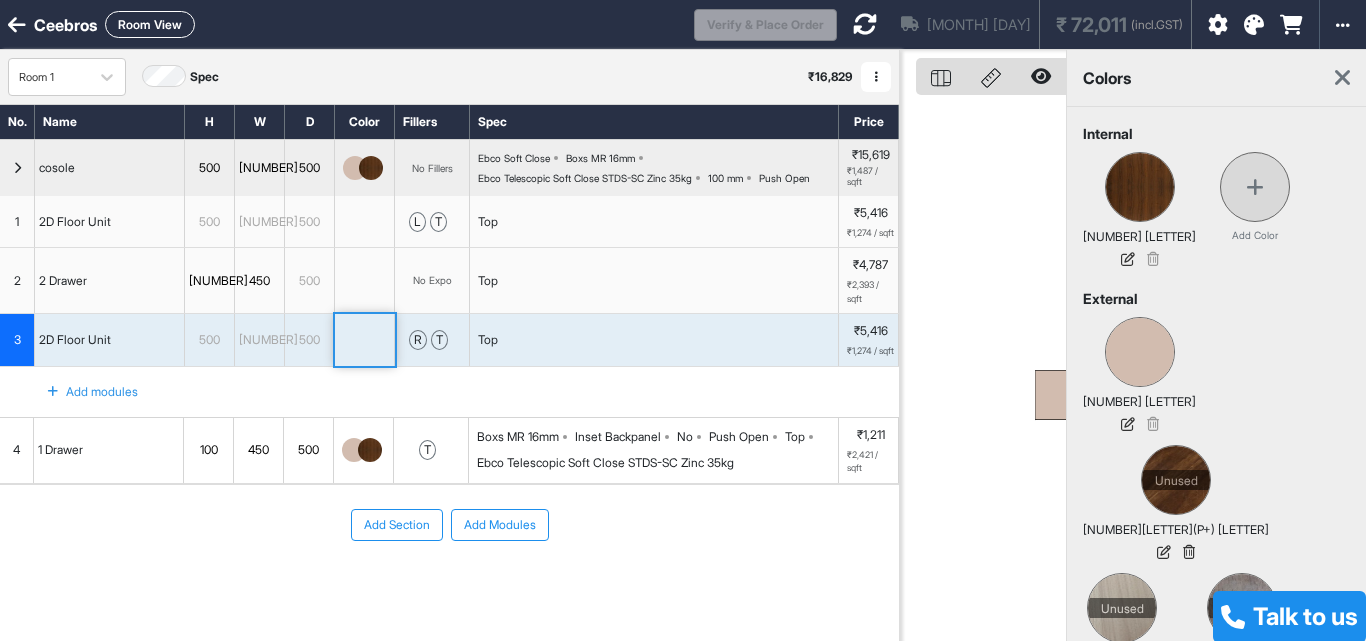 click at bounding box center [365, 280] 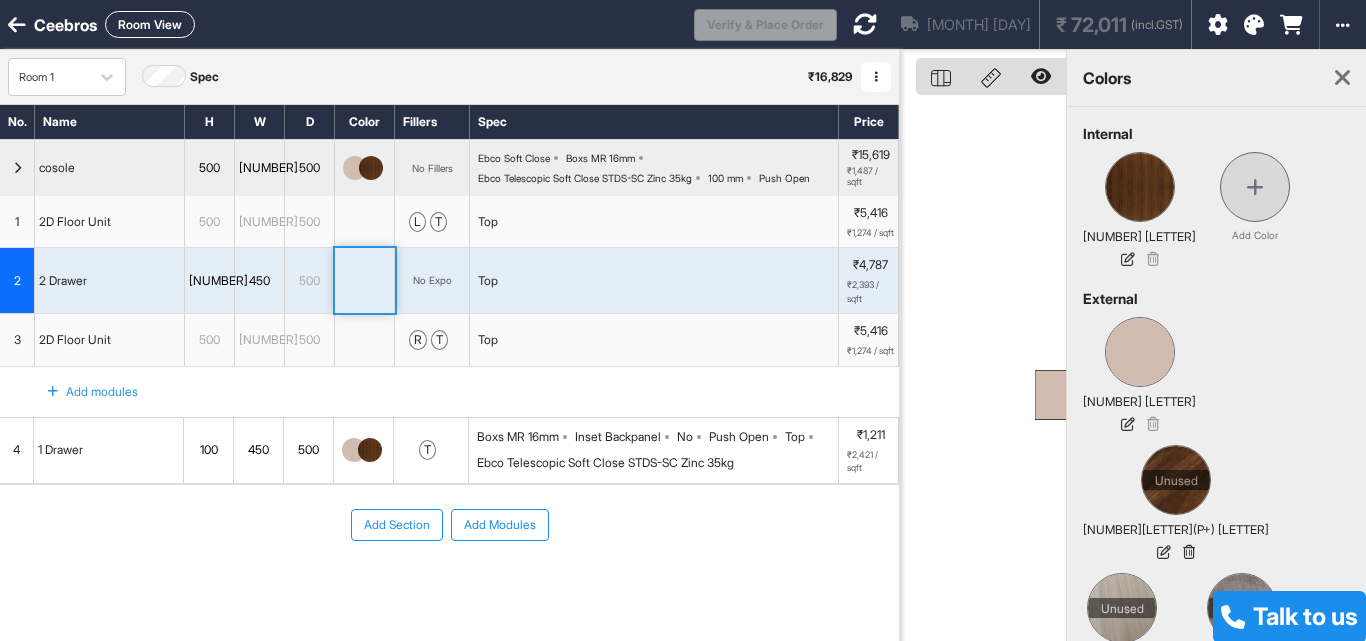 click at bounding box center (365, 222) 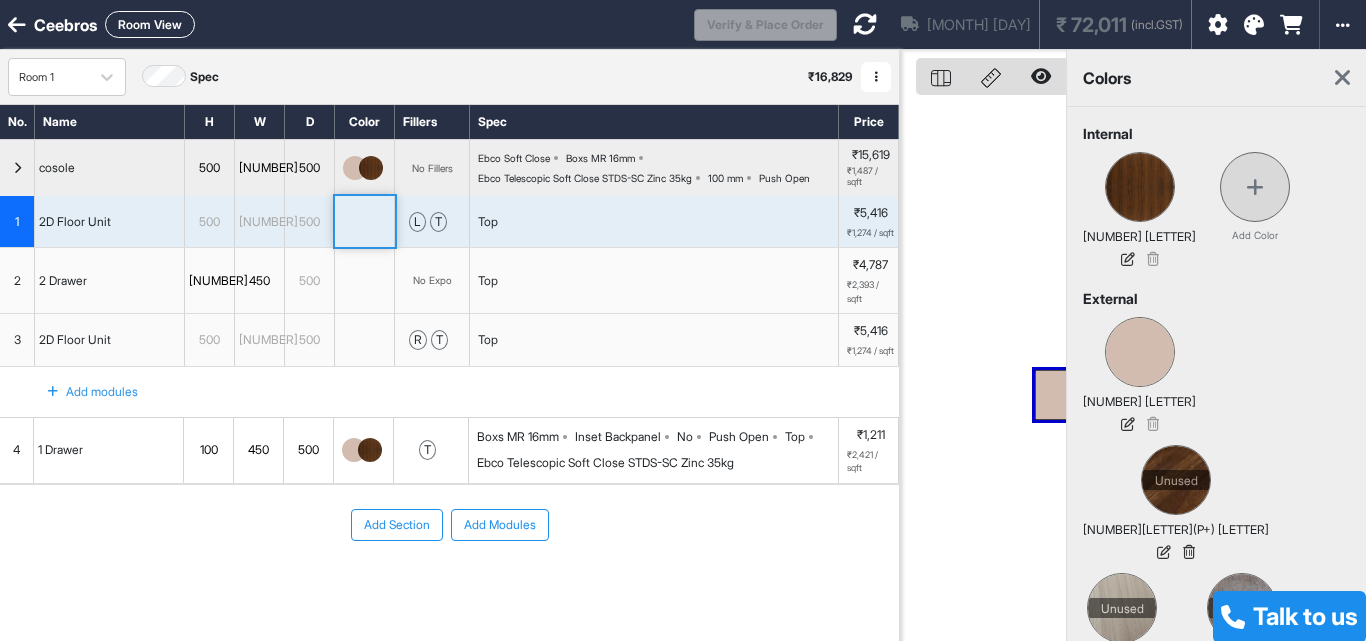 click at bounding box center [365, 222] 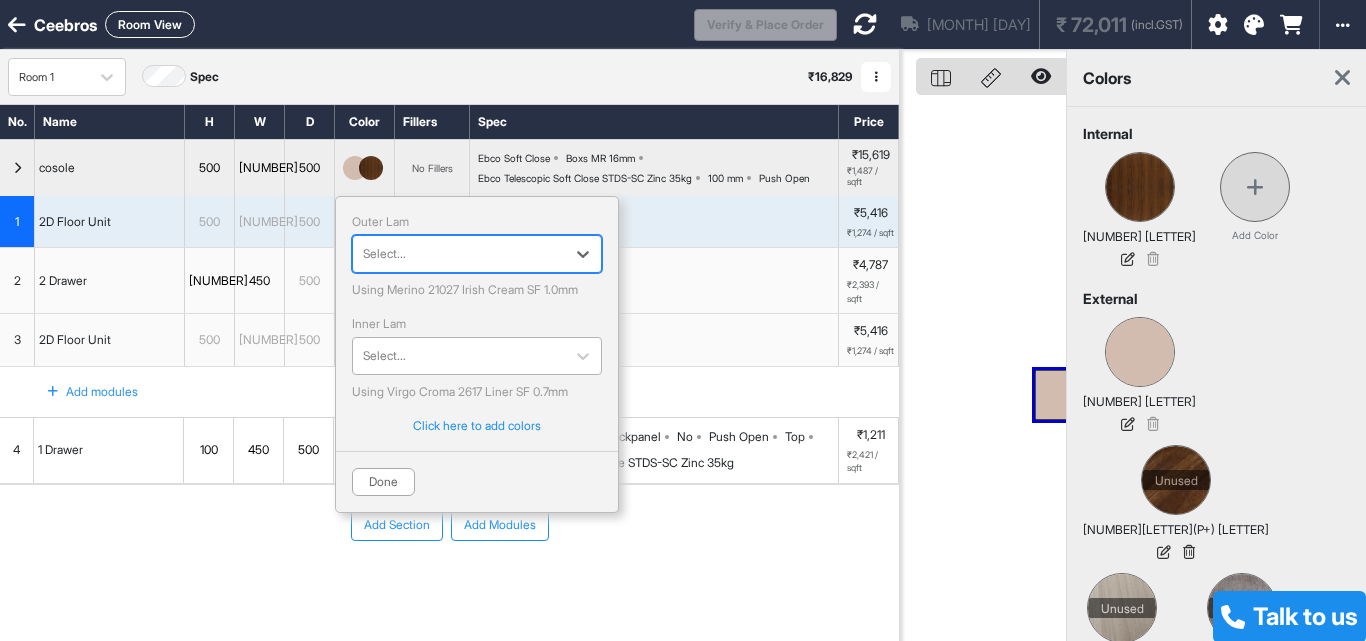 click at bounding box center [459, 356] 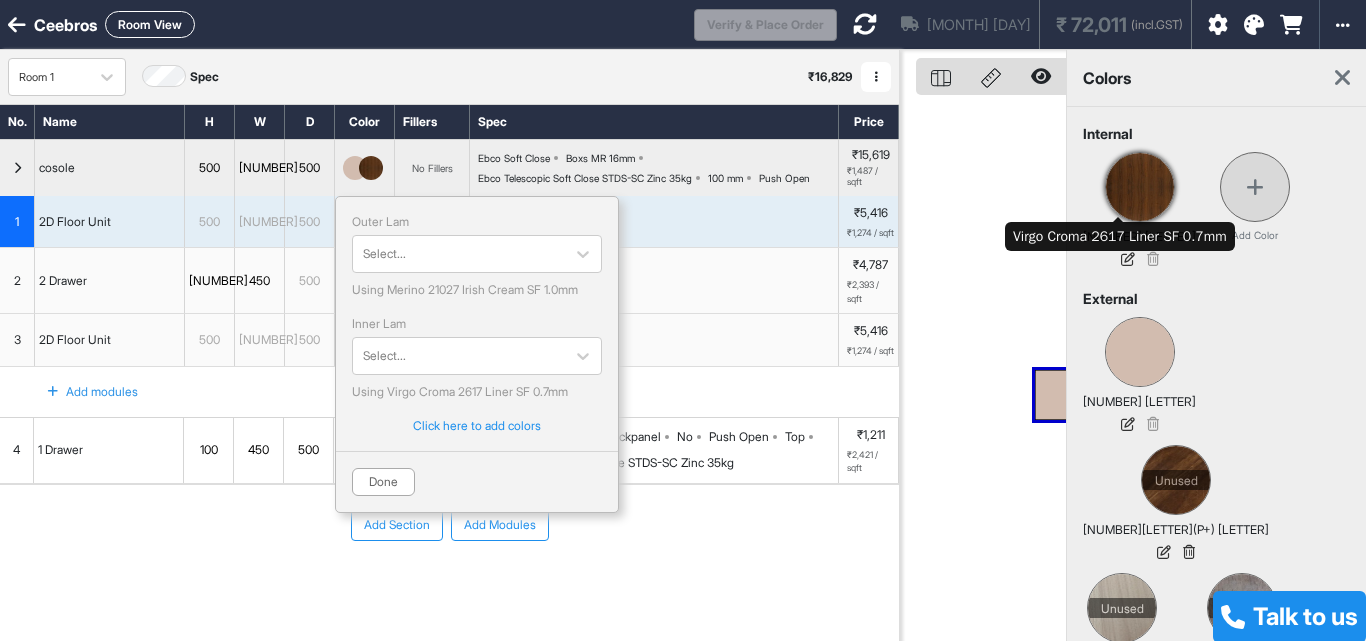 click at bounding box center (1140, 187) 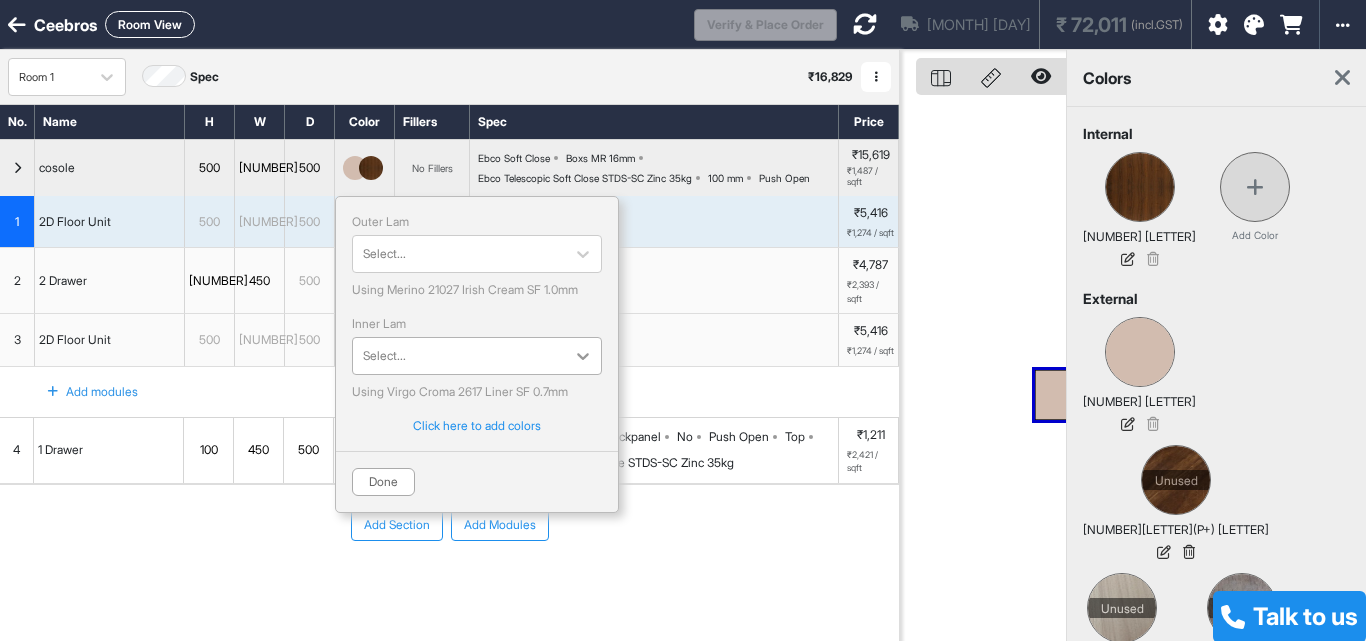click 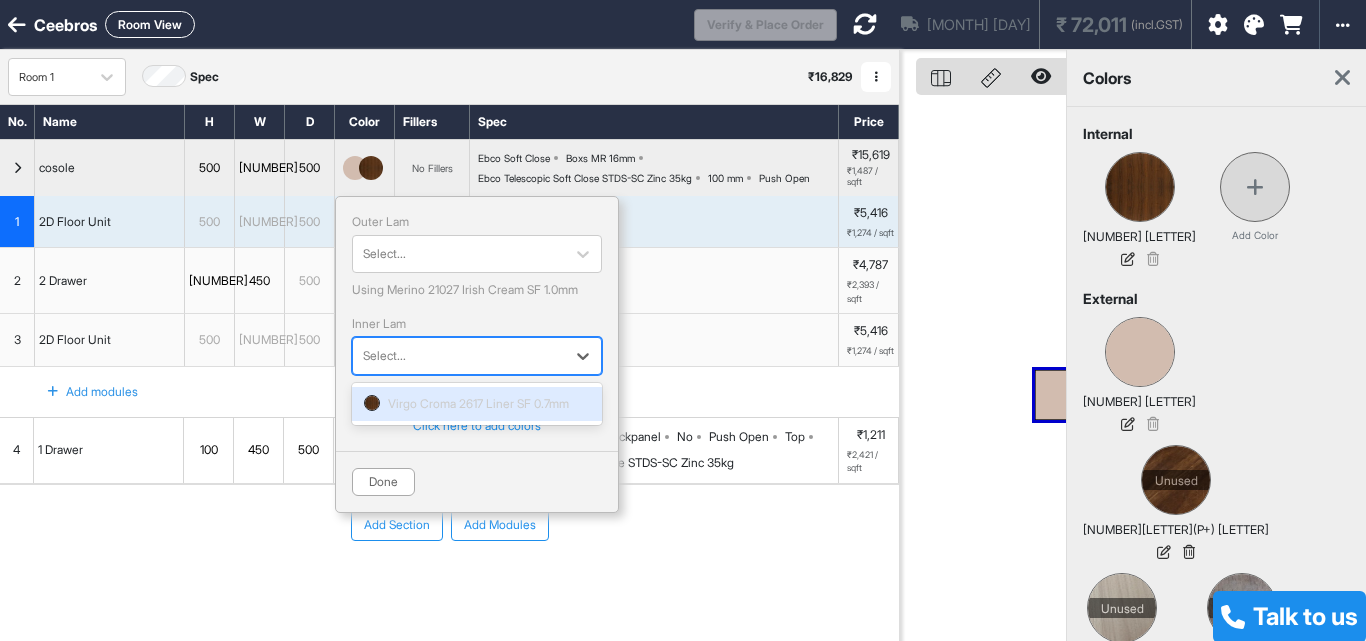 click on "Virgo Croma 2617 Liner SF 0.7mm" at bounding box center (477, 404) 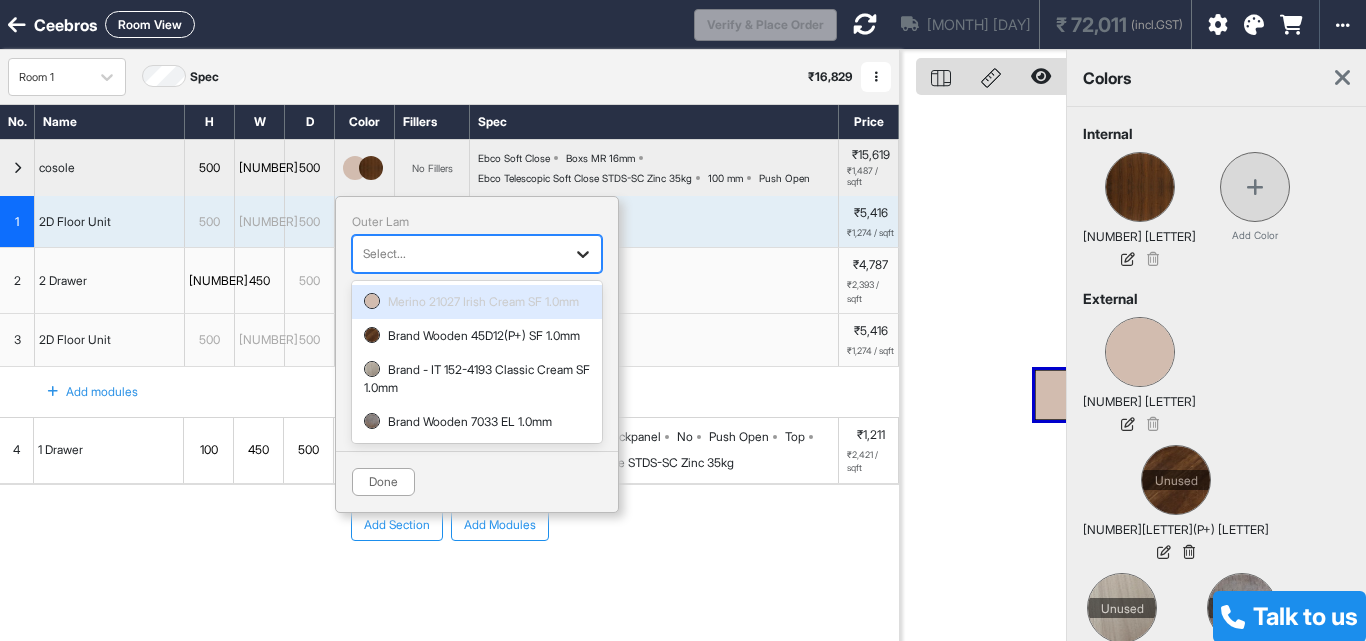 click 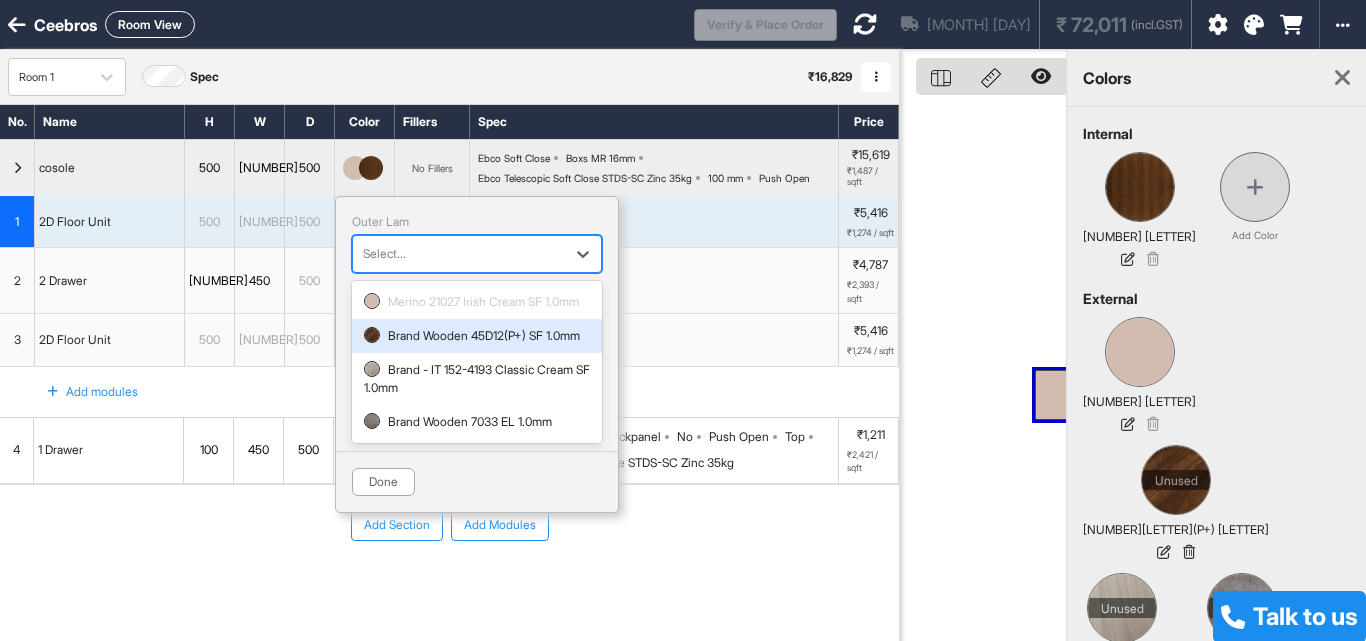 click on "Brand Wooden 45D12(P+) SF 1.0mm" at bounding box center (477, 336) 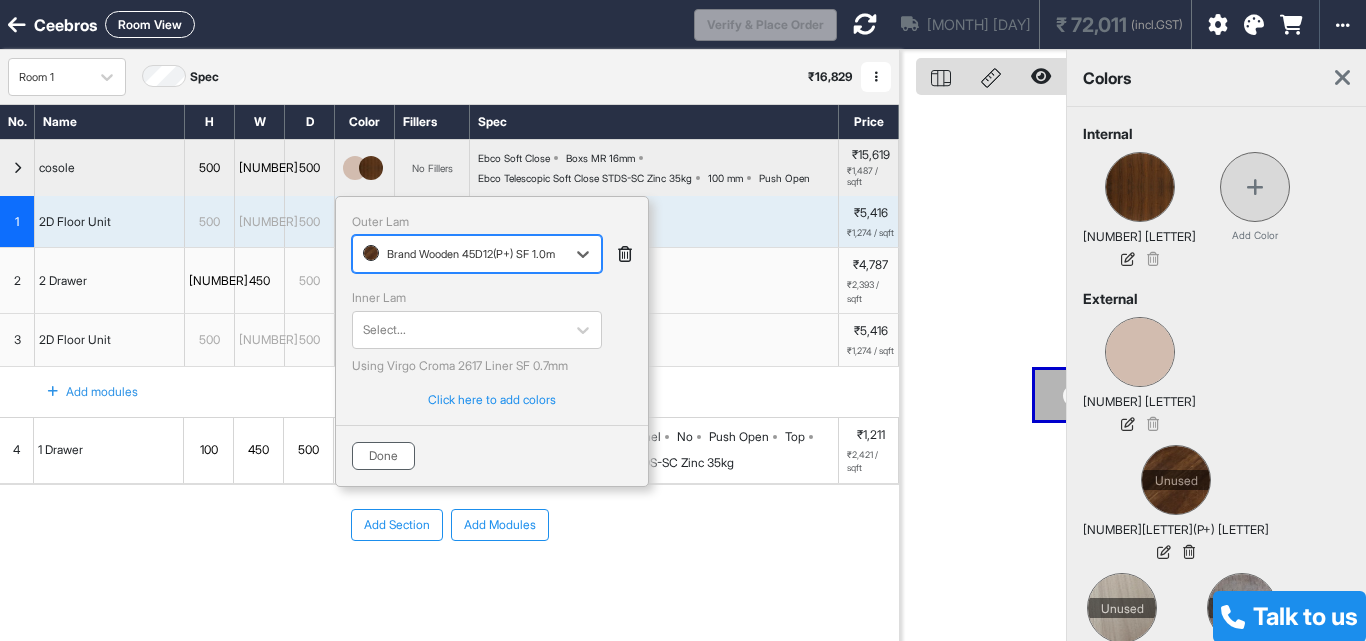 click on "Done" at bounding box center (383, 456) 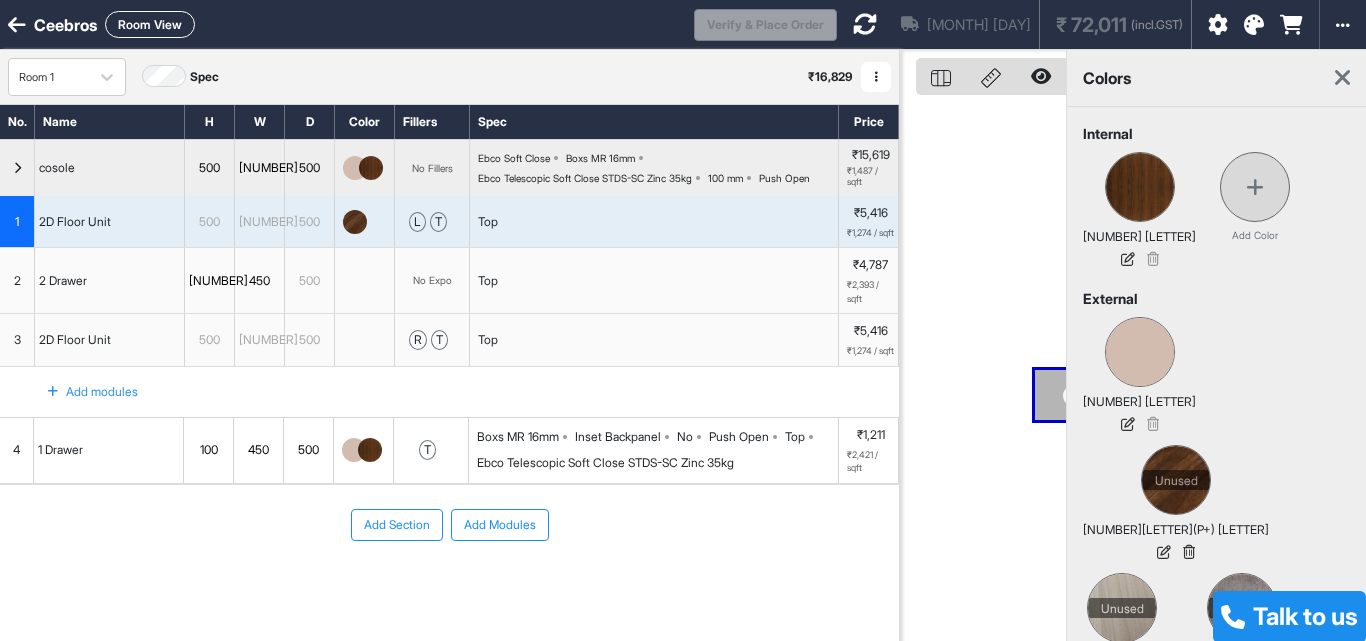 click at bounding box center (365, 222) 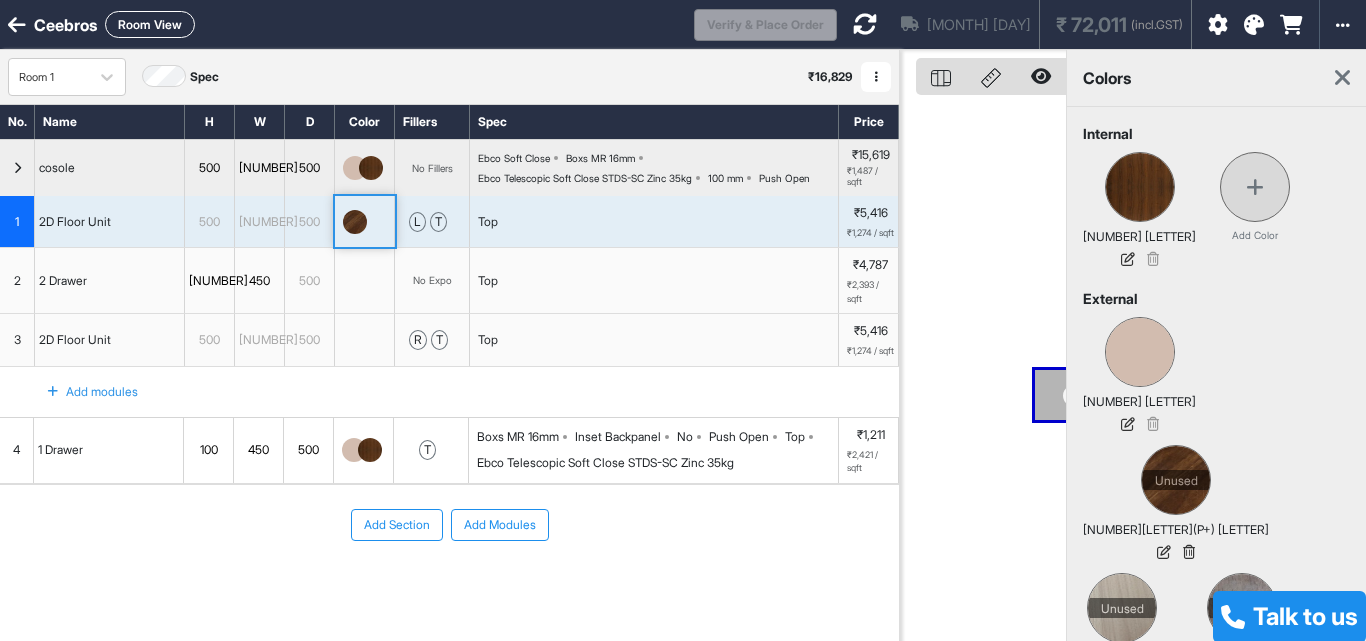 click at bounding box center (365, 222) 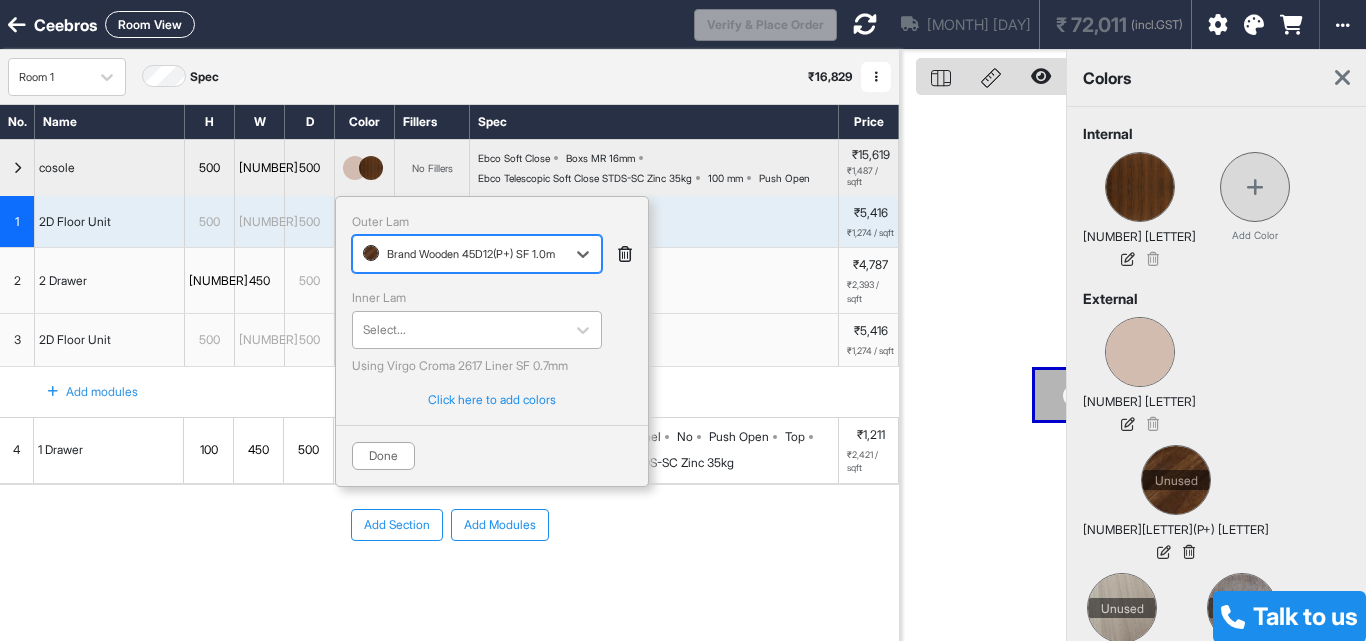 click at bounding box center (459, 330) 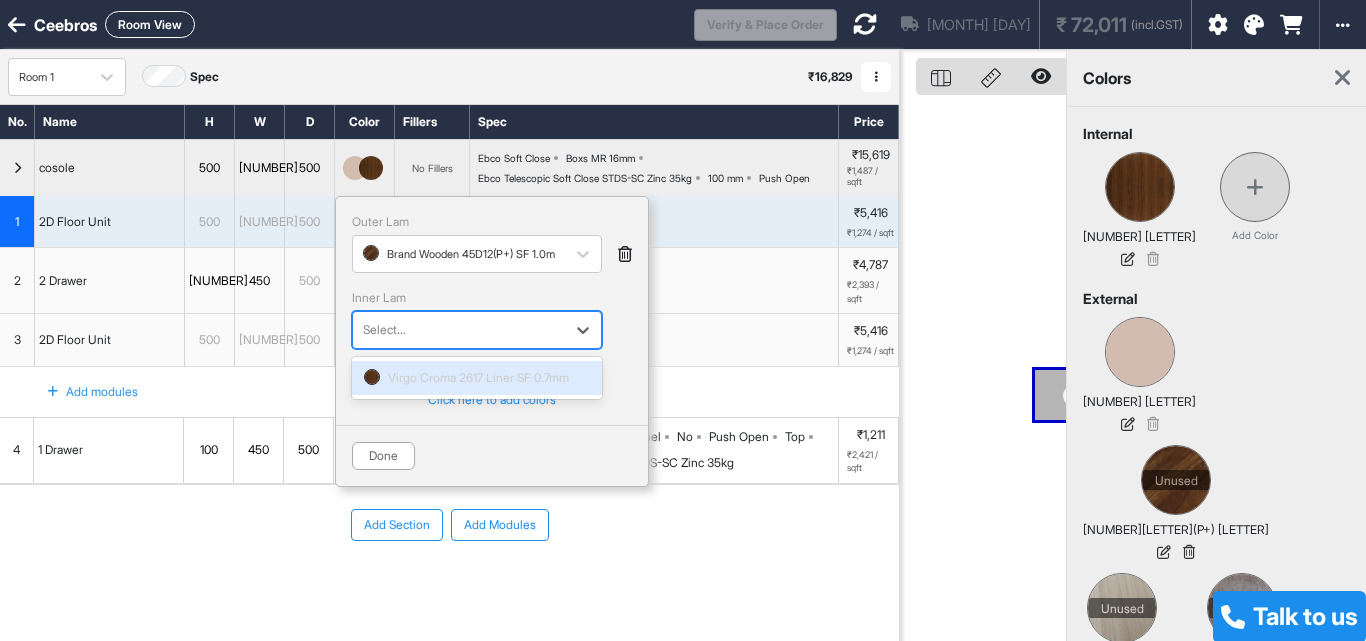 click at bounding box center (372, 377) 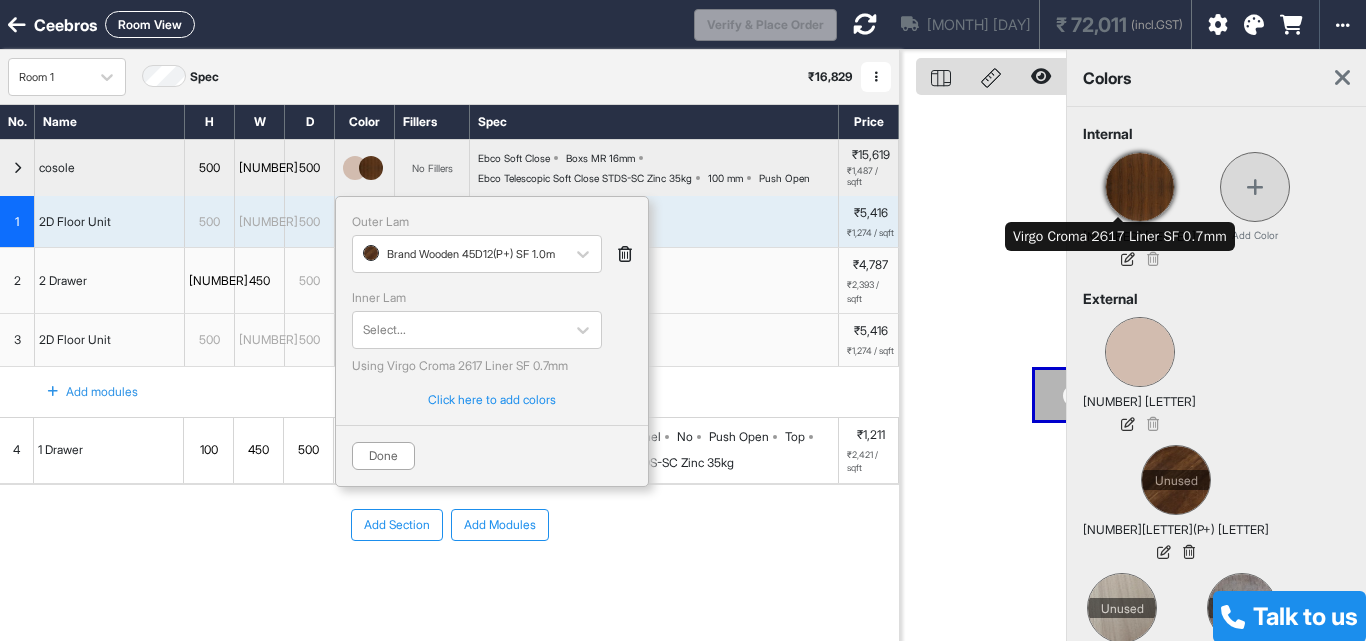 drag, startPoint x: 1121, startPoint y: 189, endPoint x: 1111, endPoint y: 185, distance: 10.770329 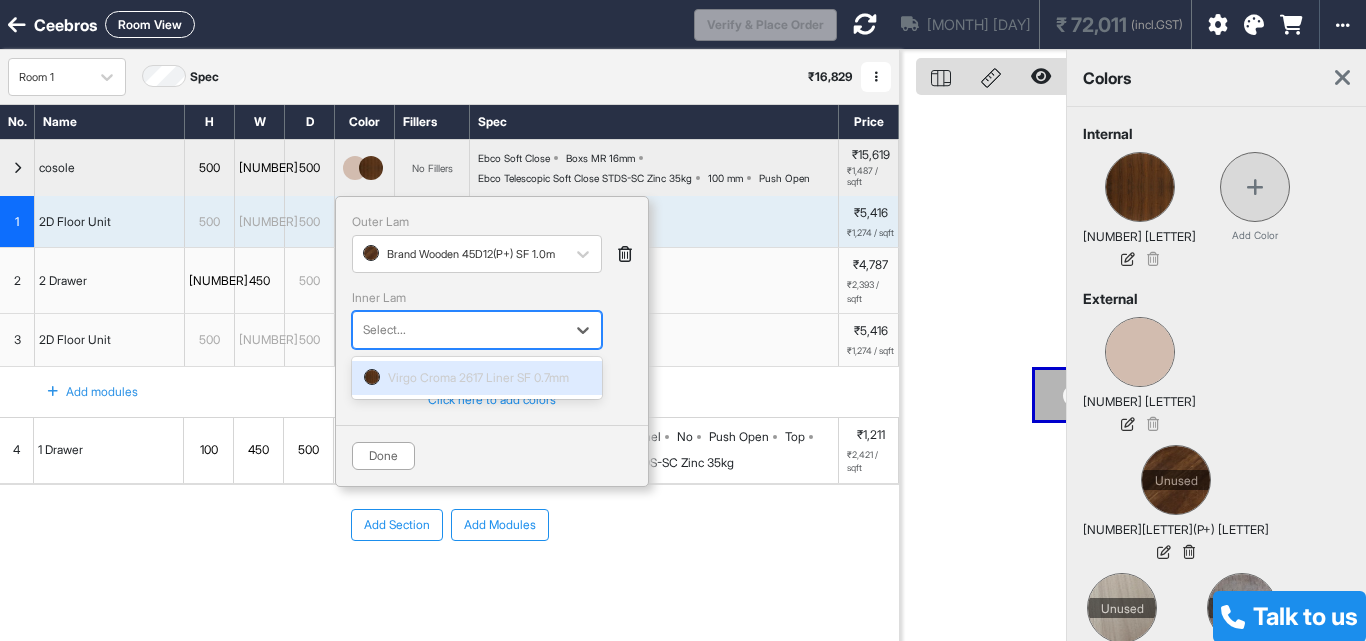 click at bounding box center (459, 330) 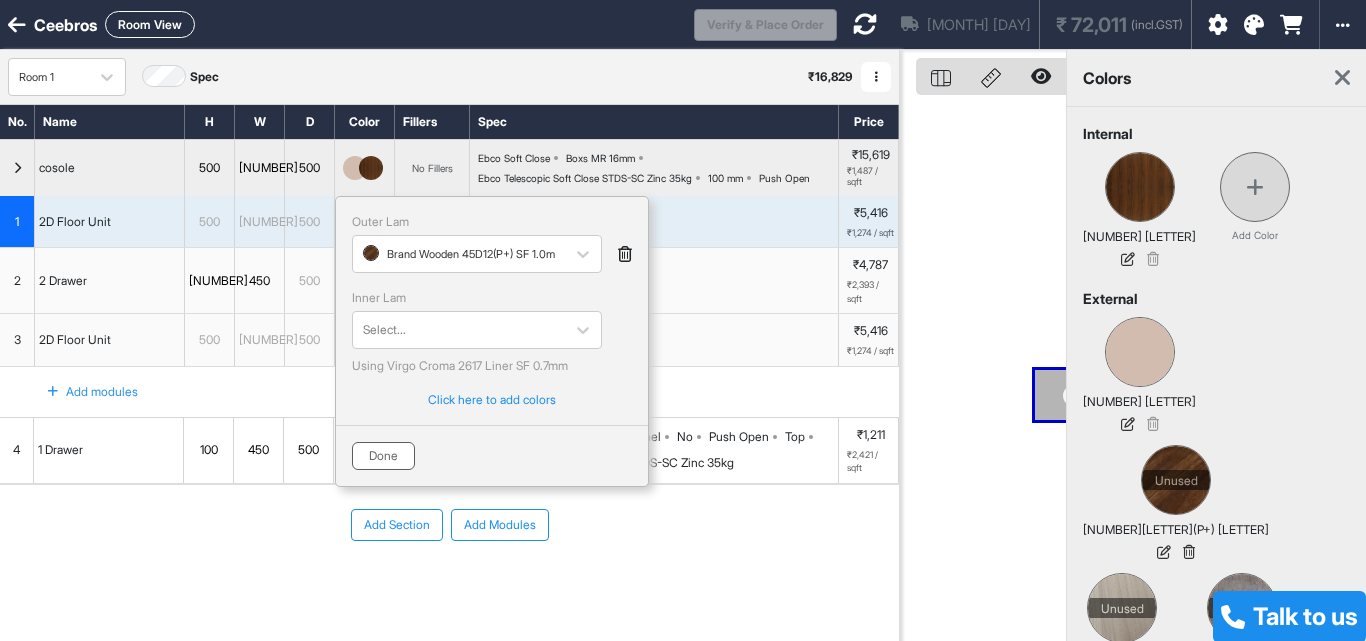 click on "Done" at bounding box center [383, 456] 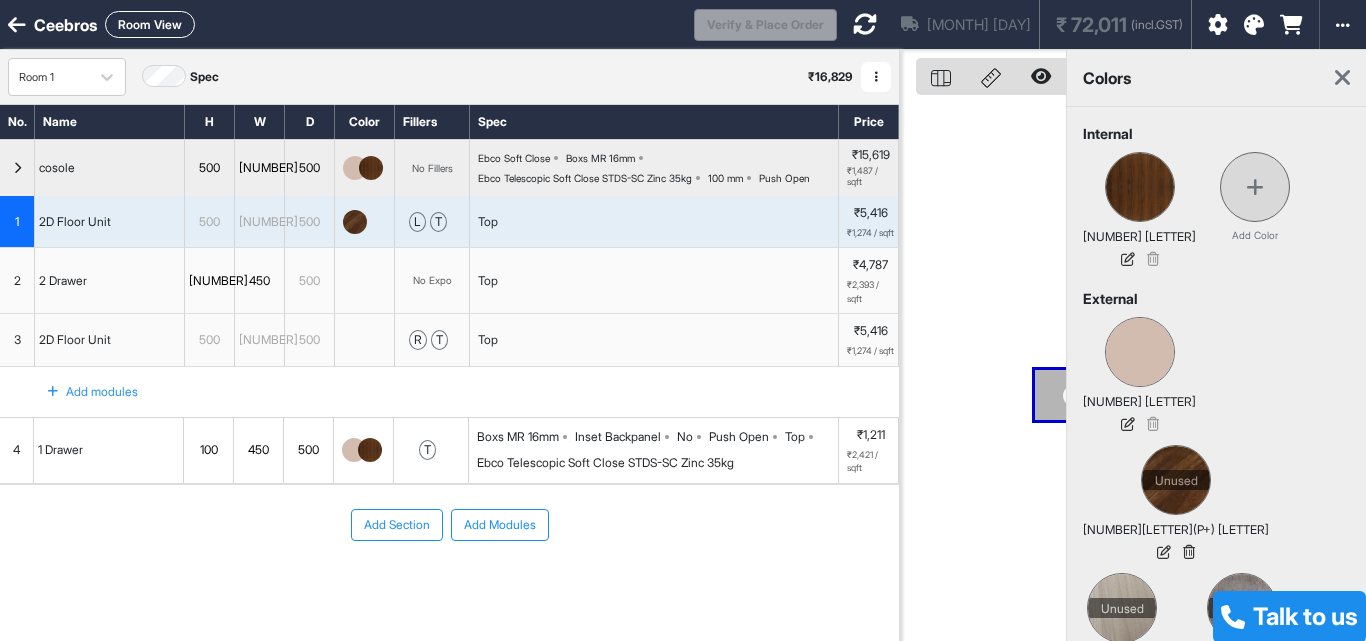 click at bounding box center [365, 280] 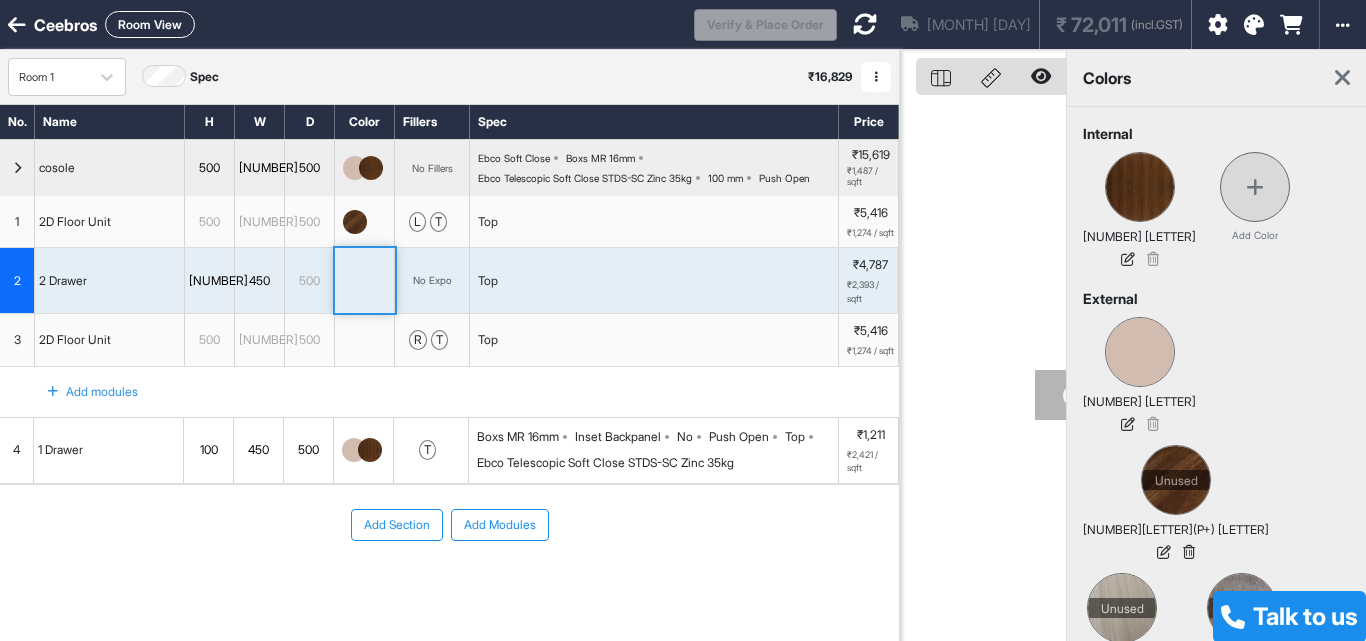 click at bounding box center (365, 280) 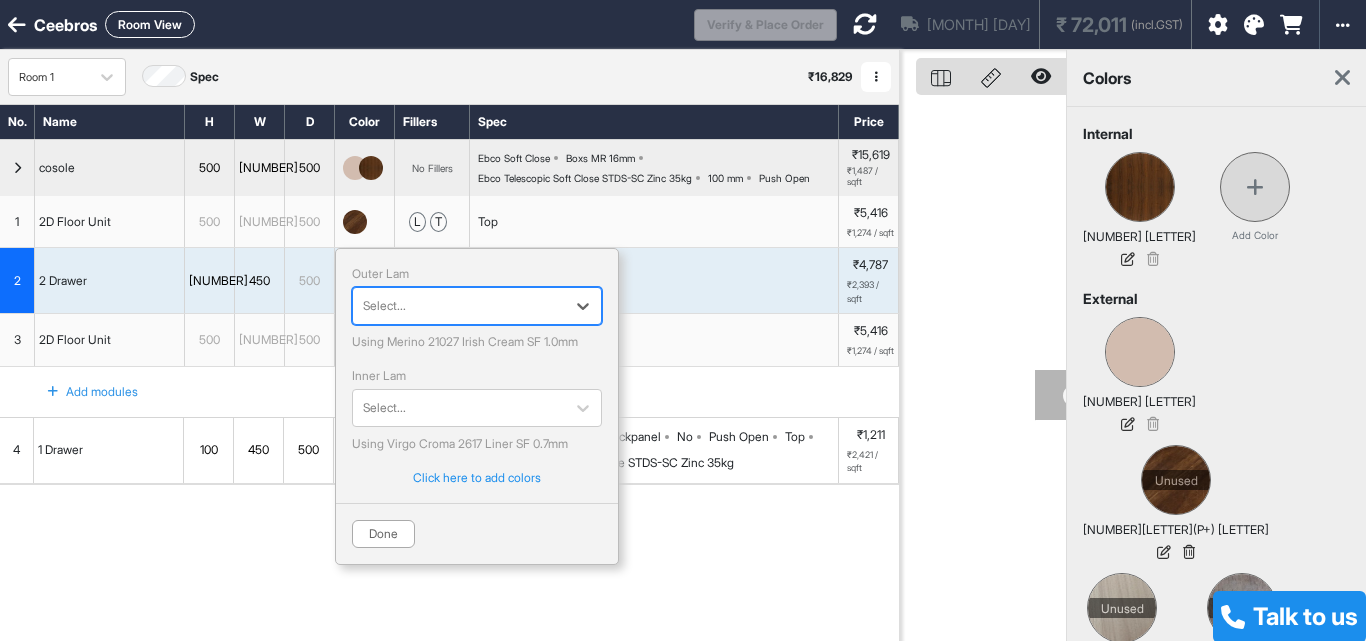 click on "500" at bounding box center (309, 340) 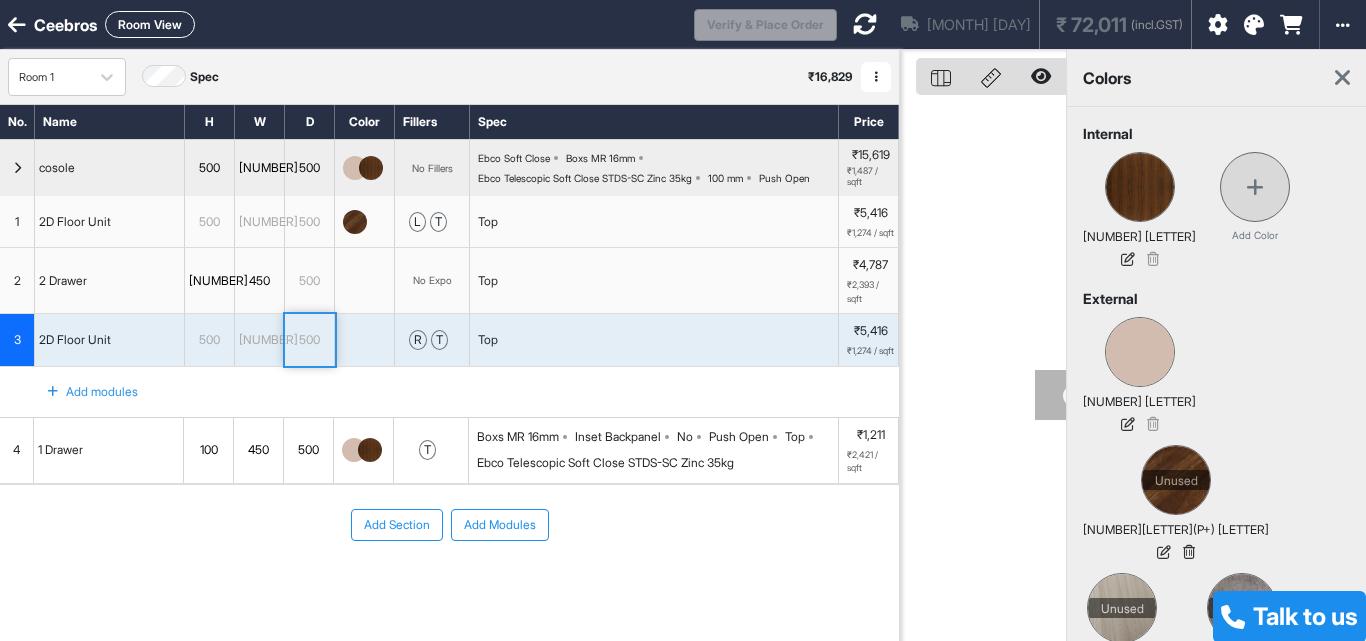 click at bounding box center [365, 340] 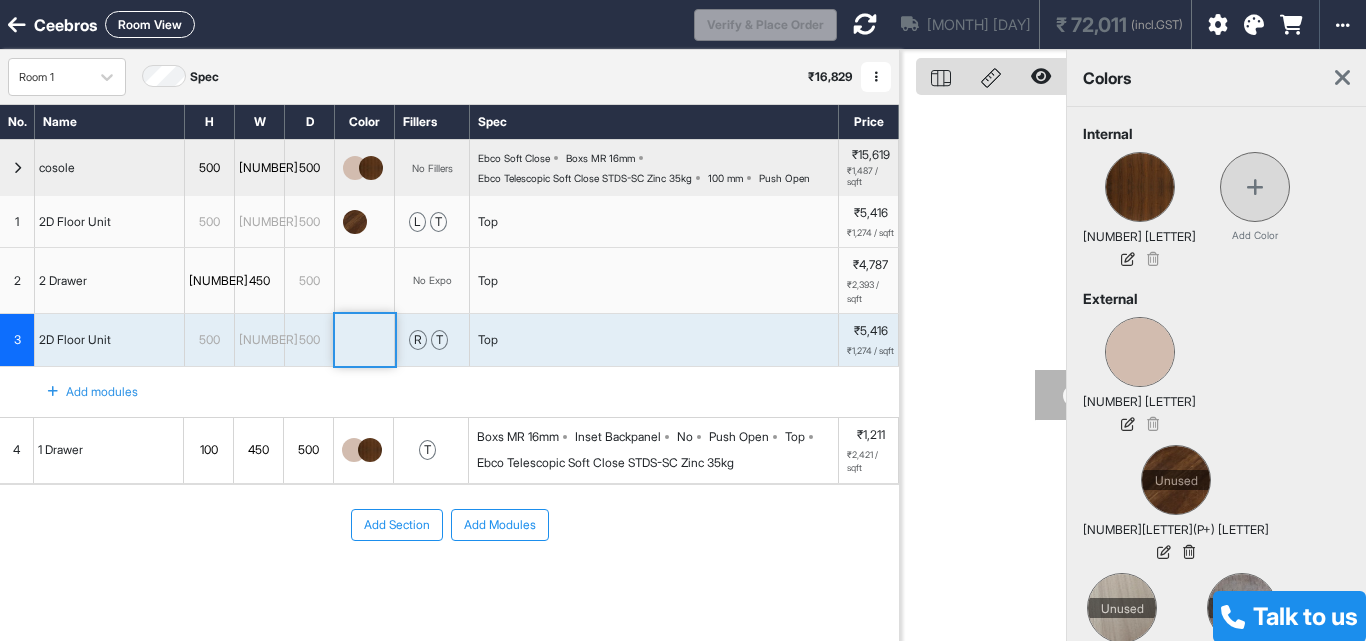 click at bounding box center (365, 340) 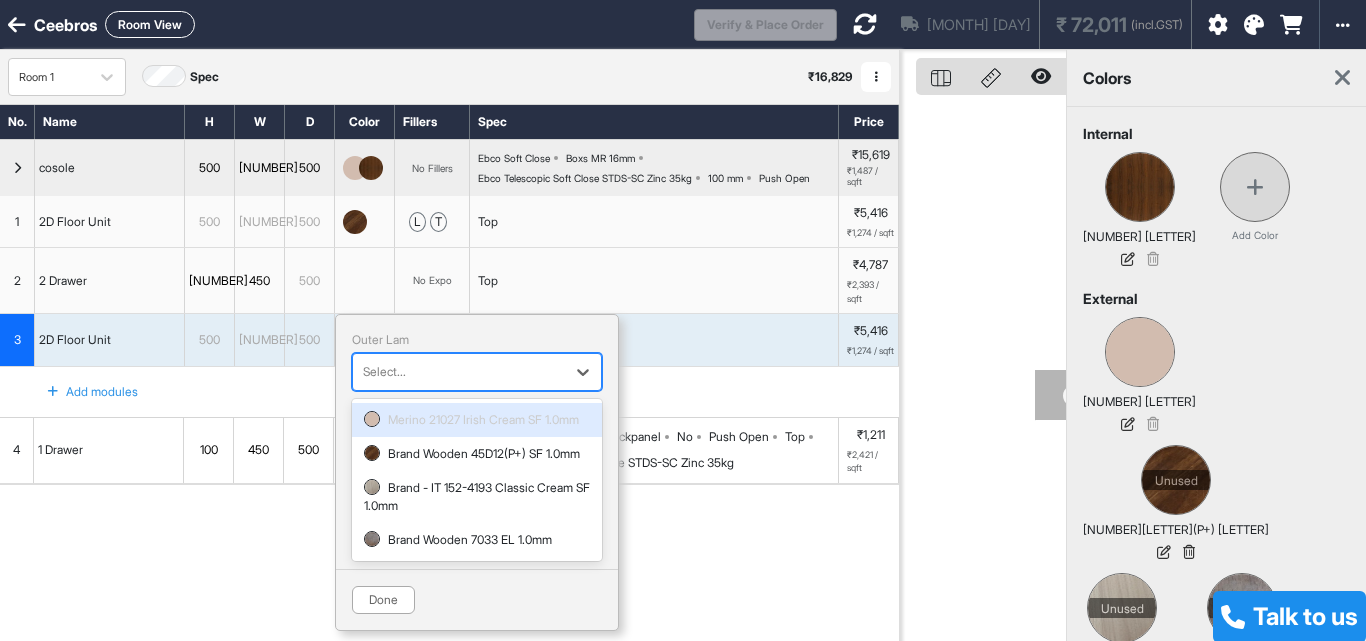 click at bounding box center (459, 372) 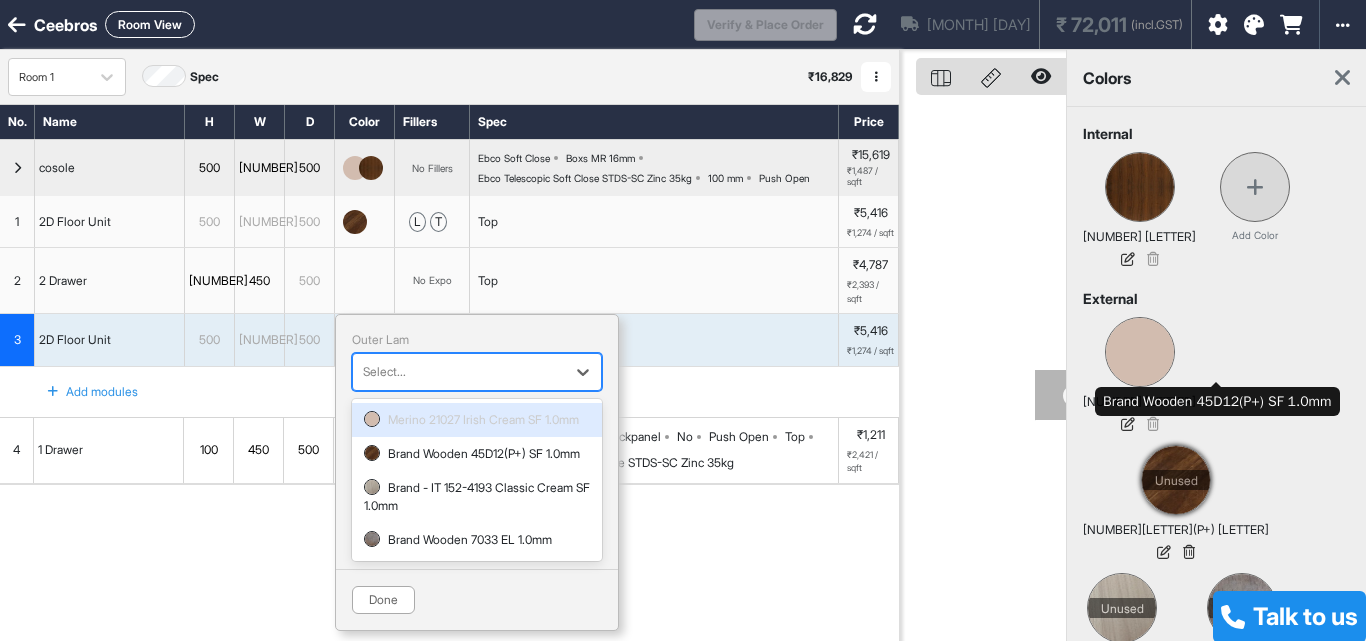 click at bounding box center [1176, 480] 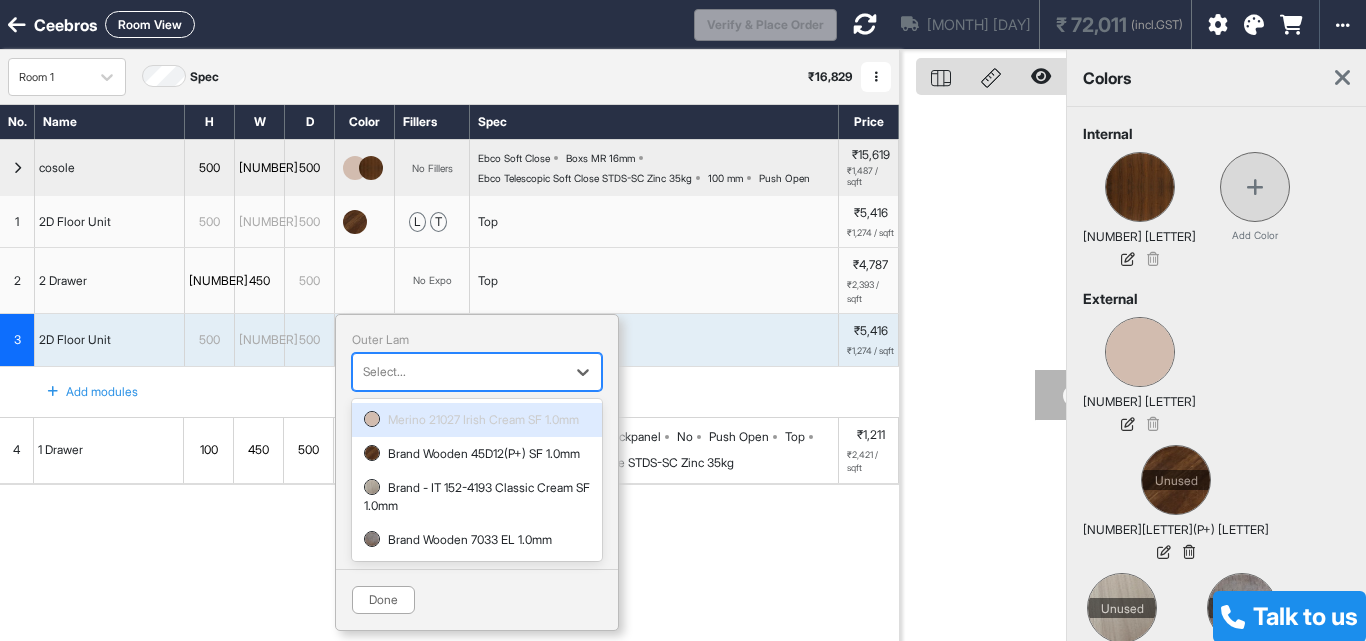 click at bounding box center [459, 372] 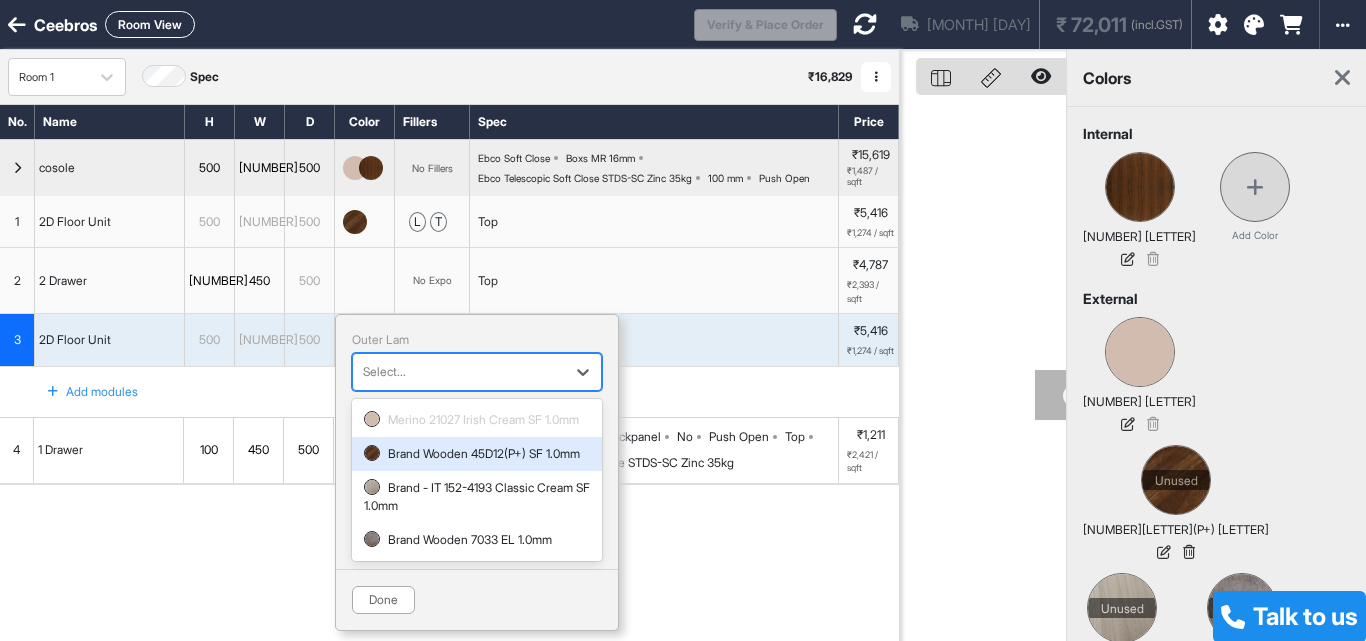 click on "Brand Wooden 45D12(P+) SF 1.0mm" at bounding box center [477, 454] 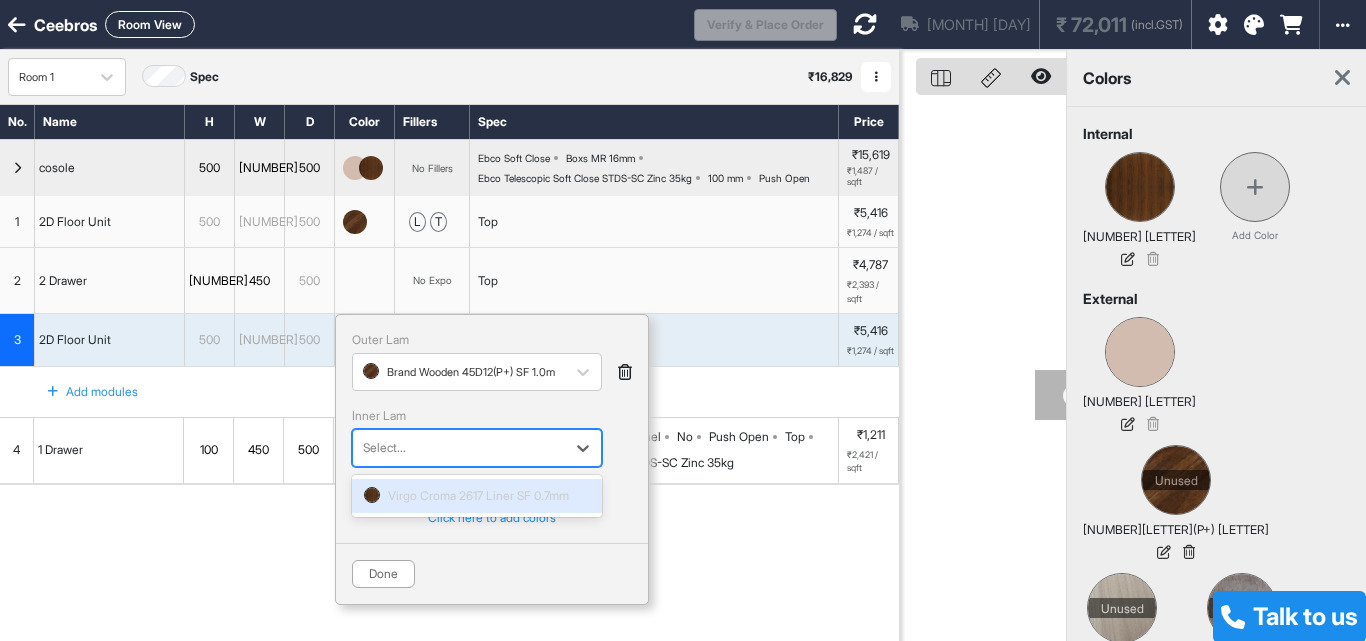 click at bounding box center (459, 448) 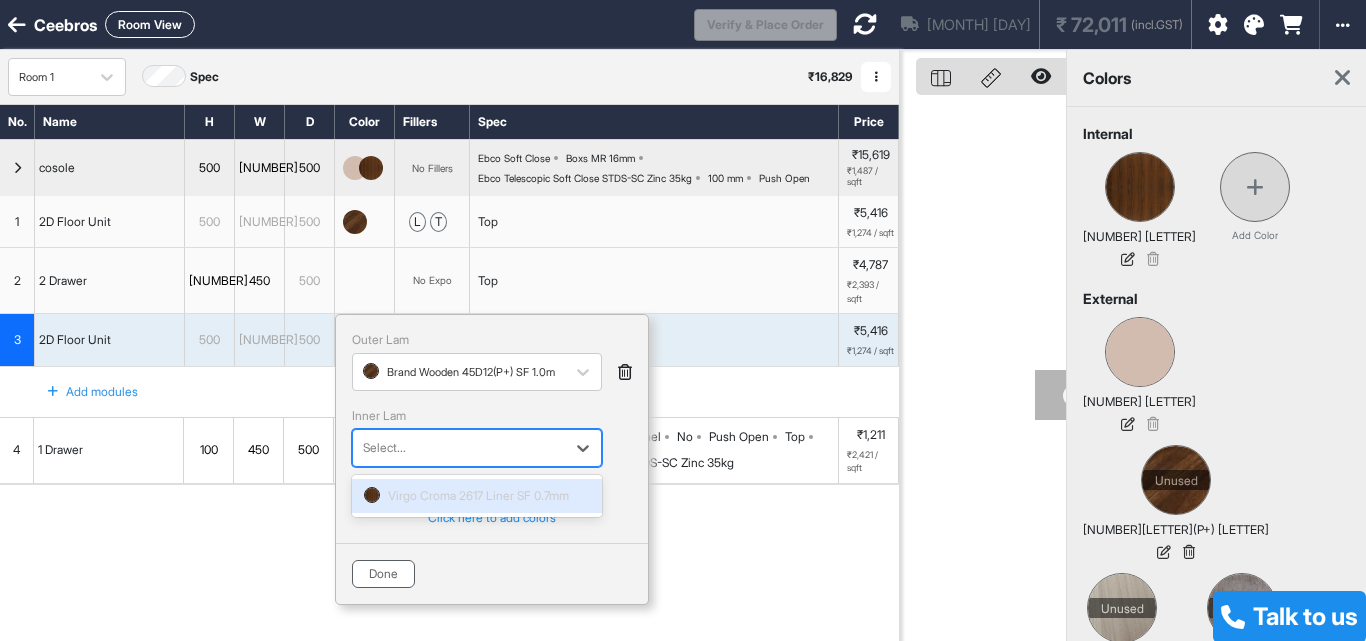 click on "Done" at bounding box center [383, 574] 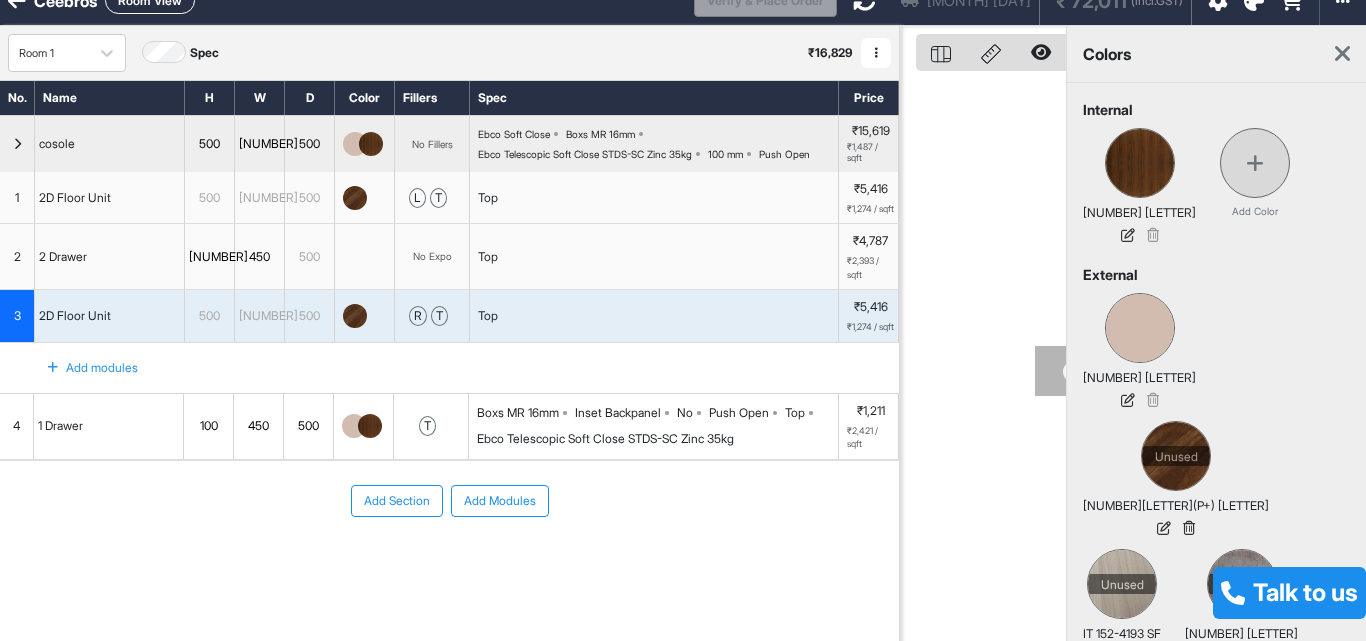 scroll, scrollTop: 0, scrollLeft: 0, axis: both 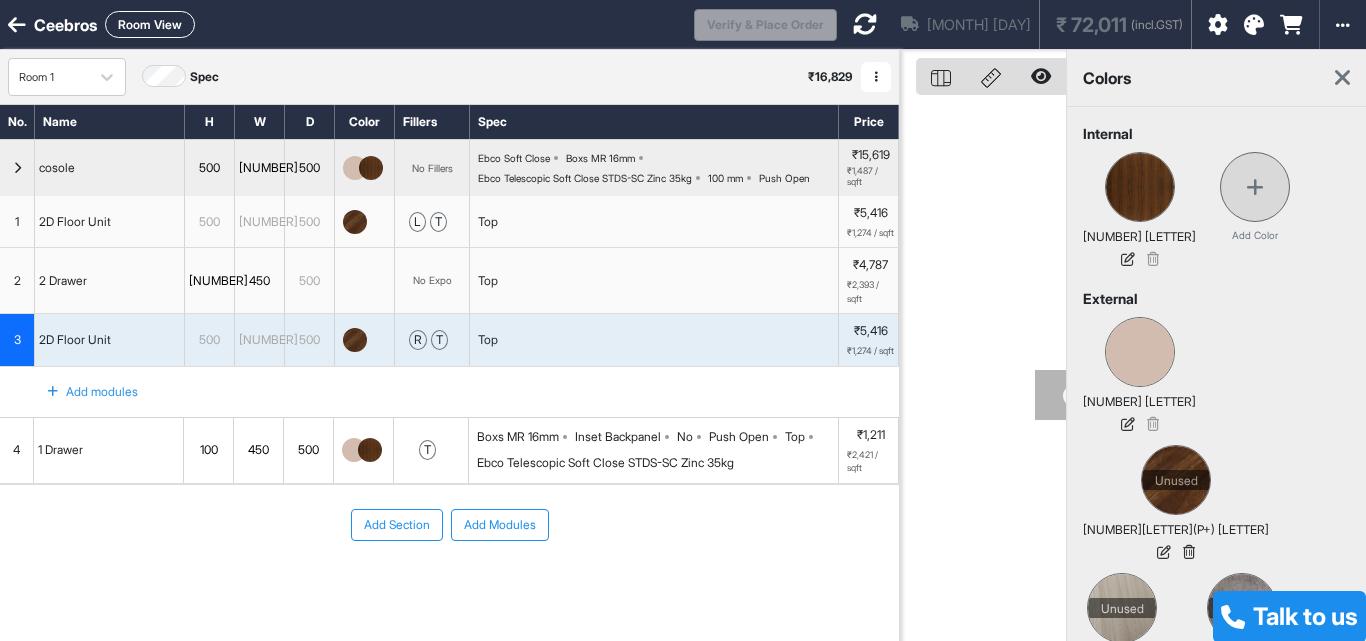 click at bounding box center [865, 24] 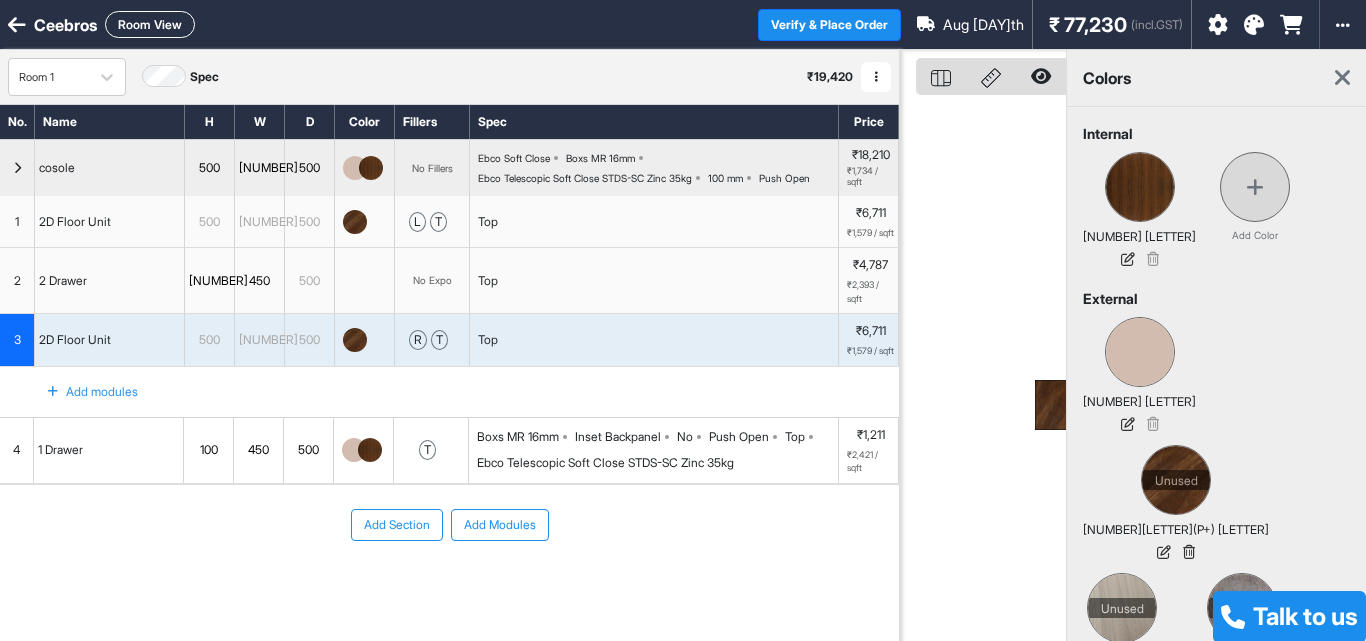 click at bounding box center (1342, 78) 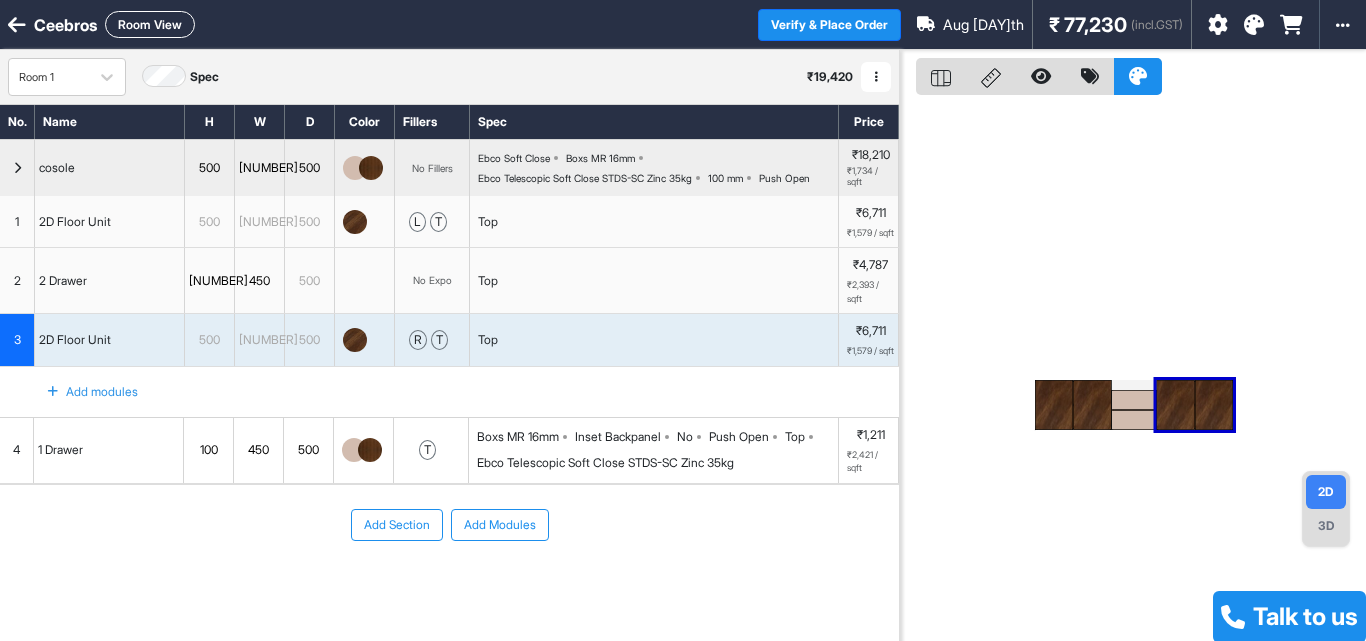 click on "3D" at bounding box center (1326, 526) 